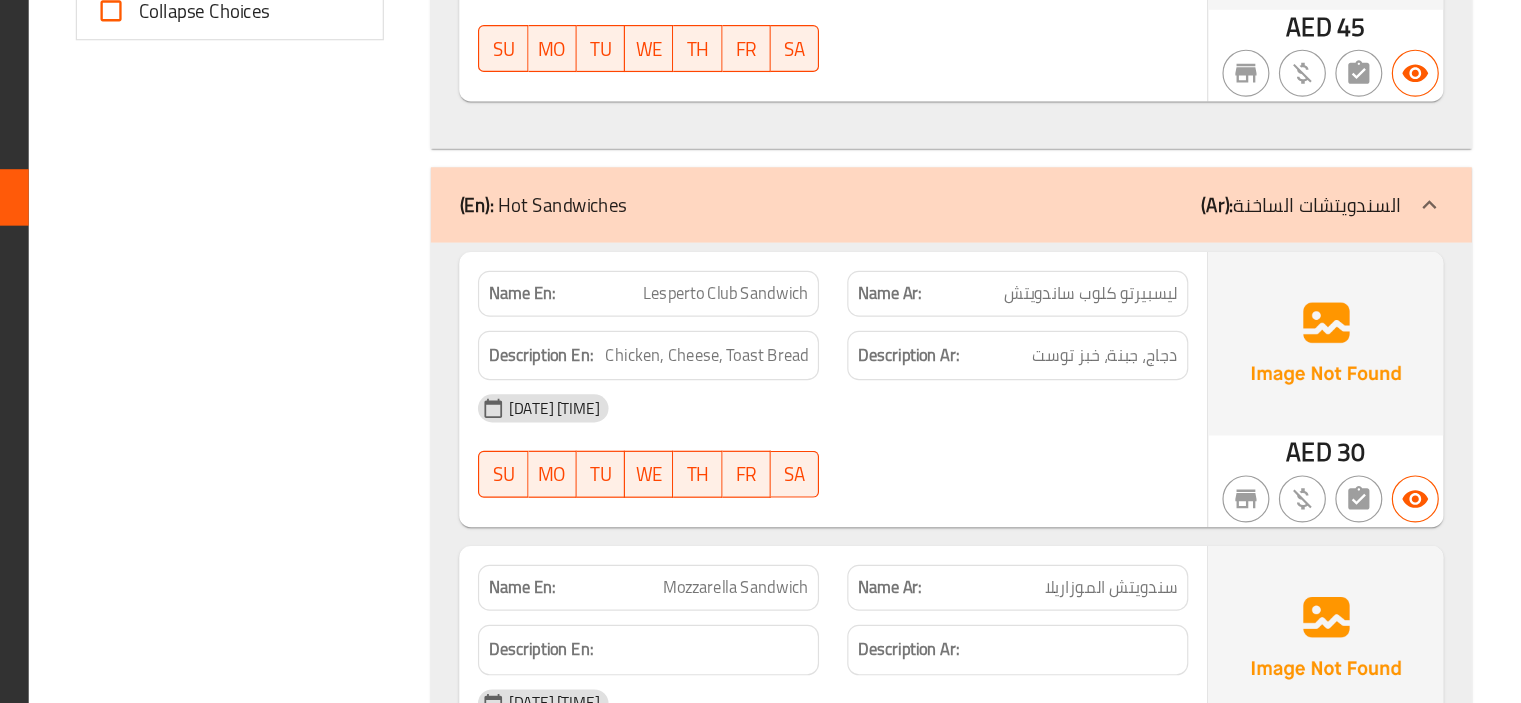scroll, scrollTop: 927, scrollLeft: 0, axis: vertical 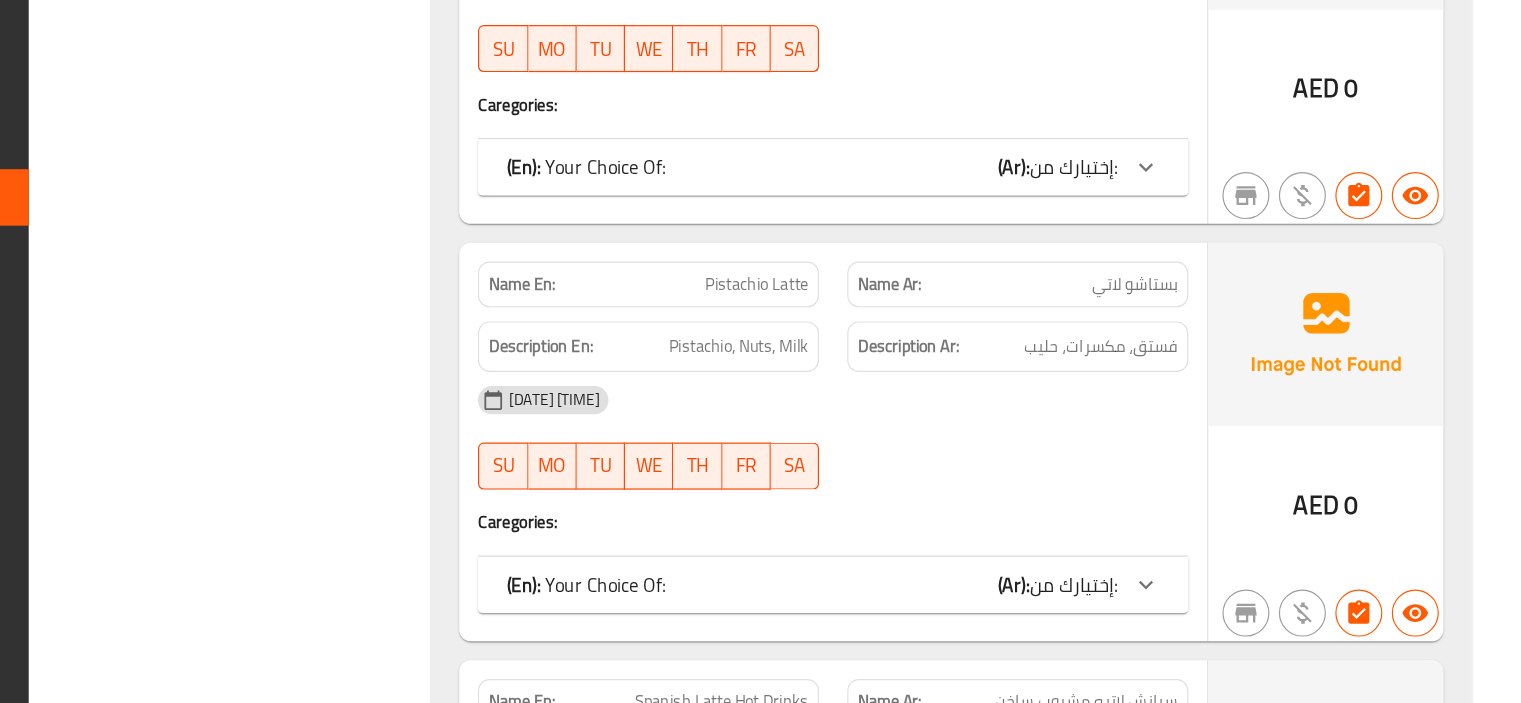 click on "Pistachio Latte" at bounding box center (873, 346) 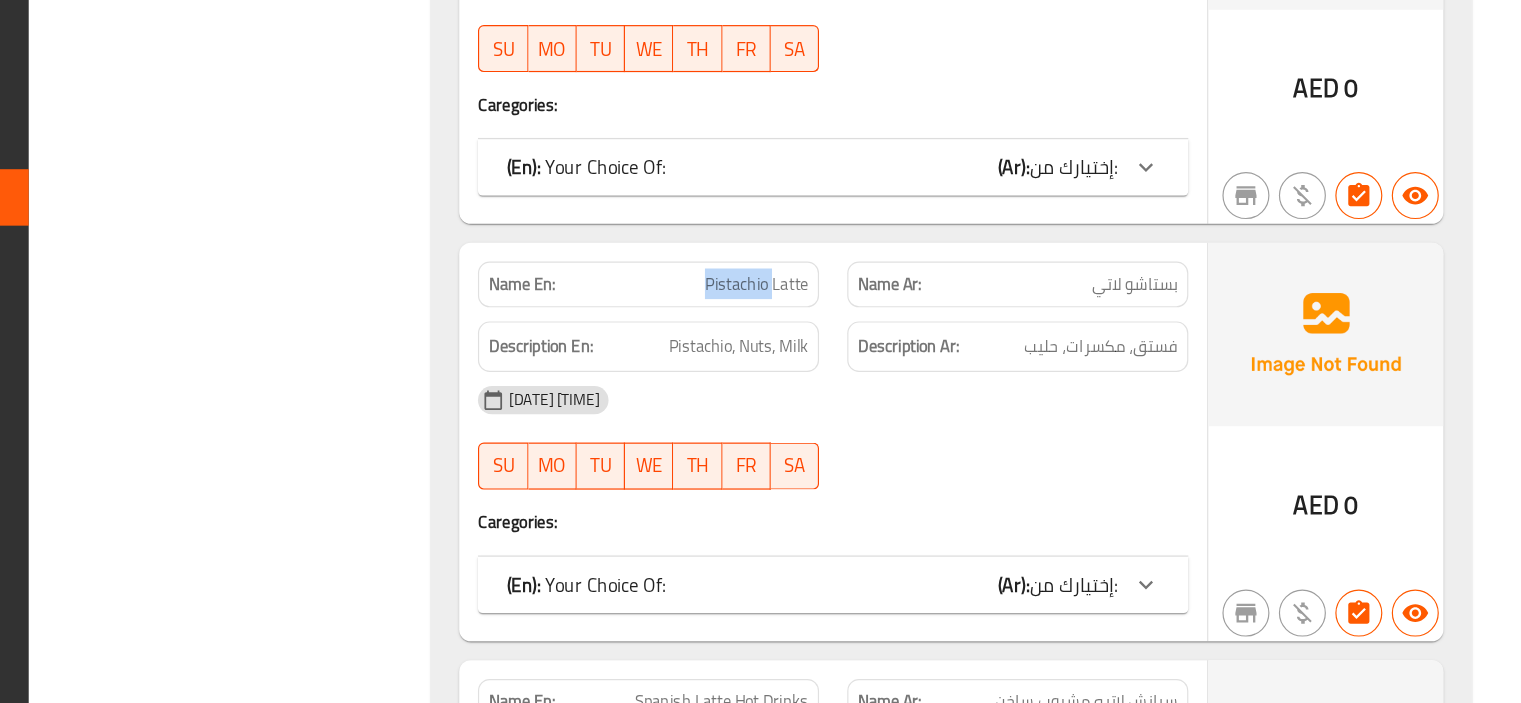 click on "Pistachio Latte" at bounding box center (873, 346) 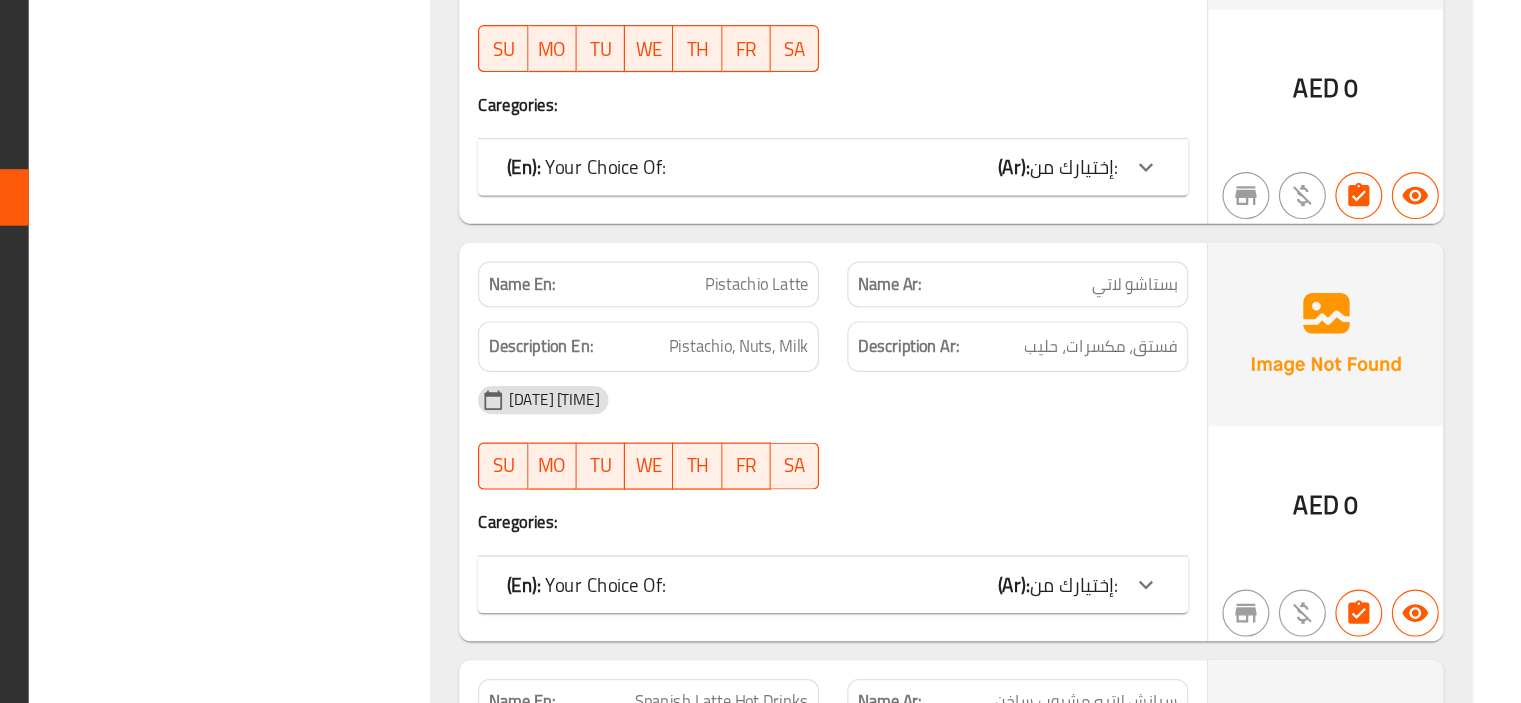 click on "Pistachio Latte" at bounding box center [873, 346] 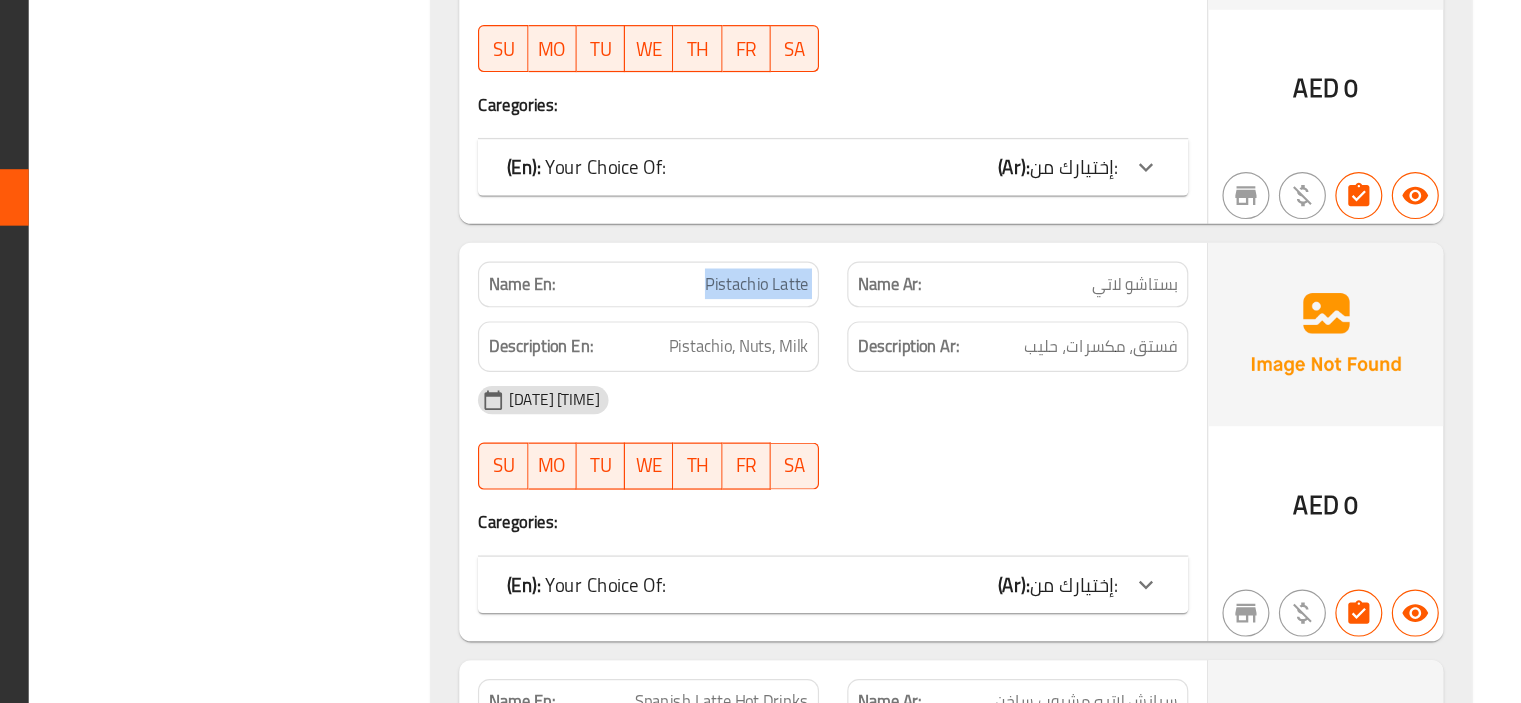 click on "Pistachio Latte" at bounding box center (873, 346) 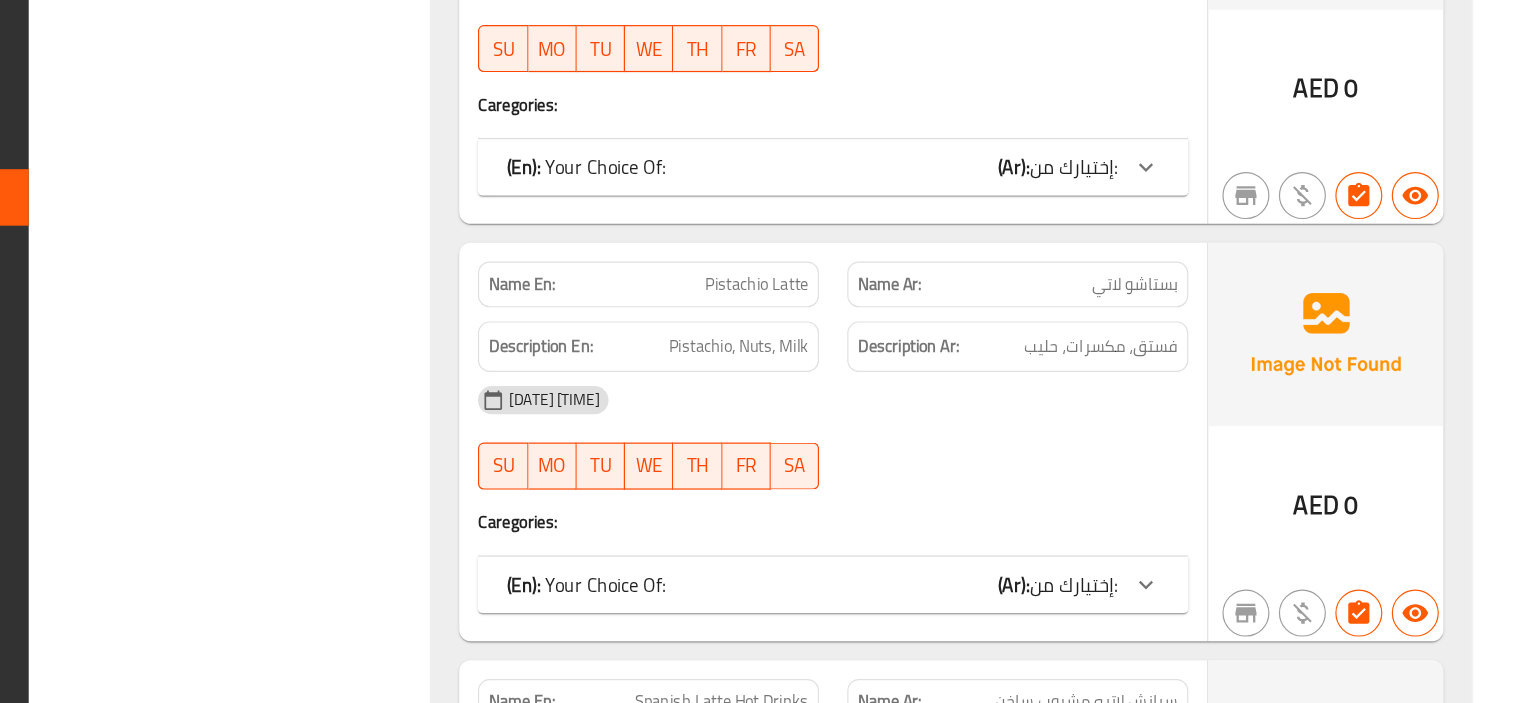 click on "بستاشو لاتي" at bounding box center (1194, 346) 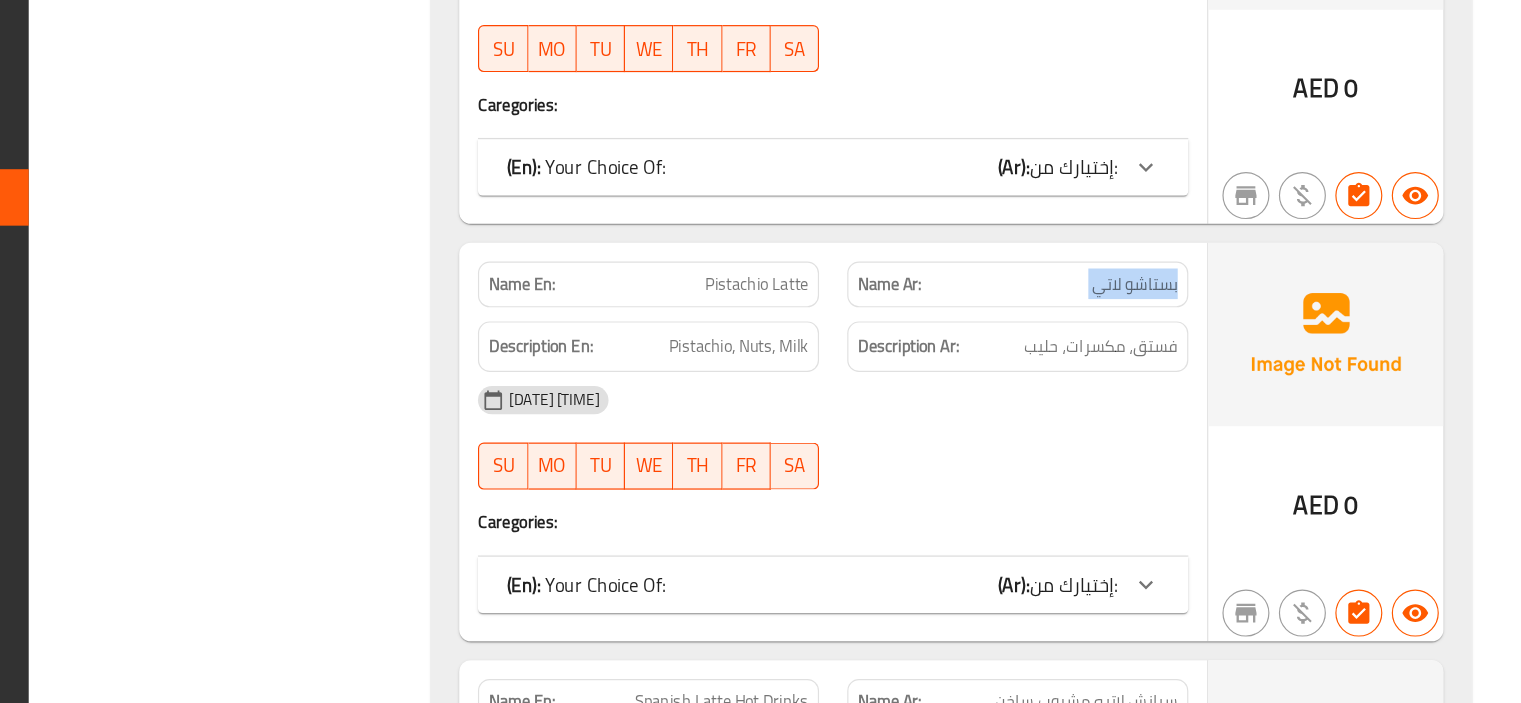 click on "بستاشو لاتي" at bounding box center (1194, 346) 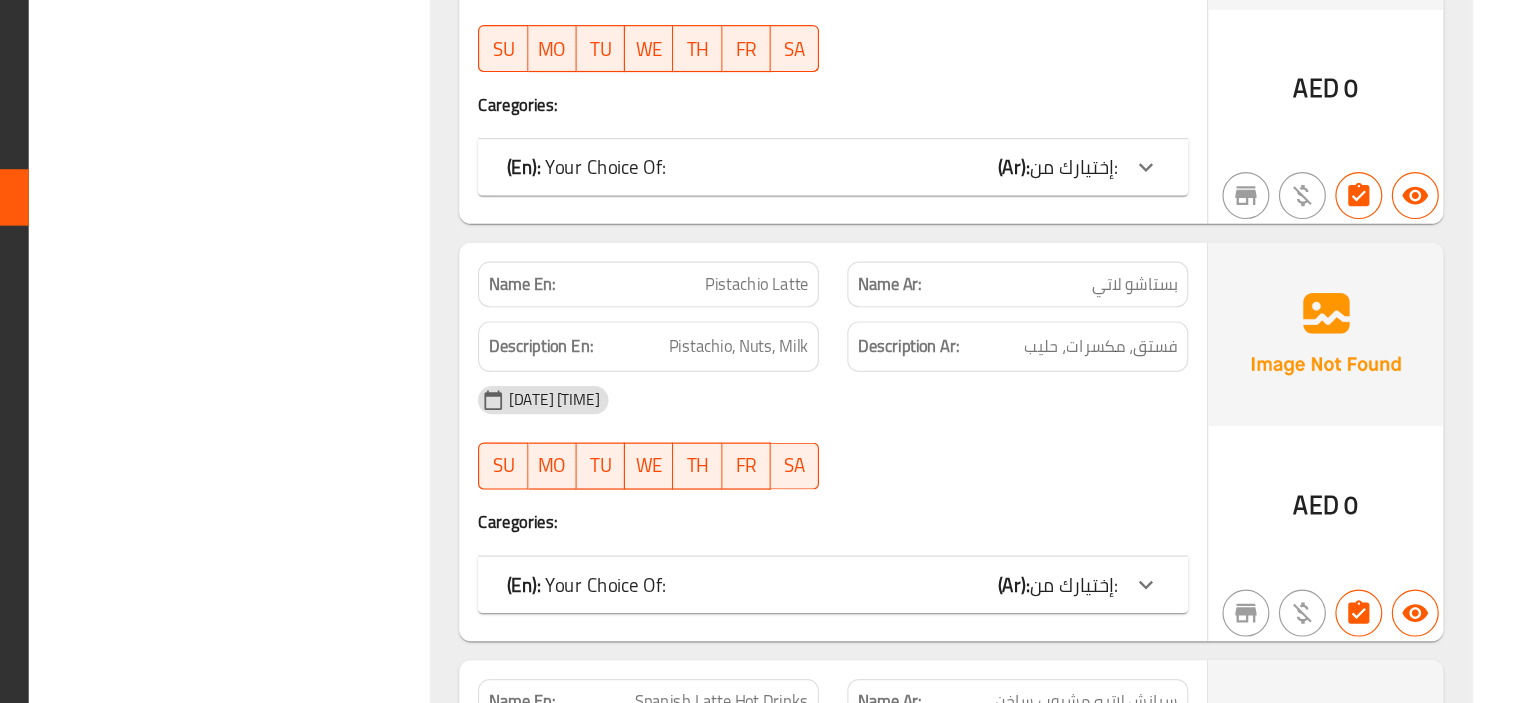 click on "Description Ar: فستق، مكسرات، حليب" at bounding box center [1095, 399] 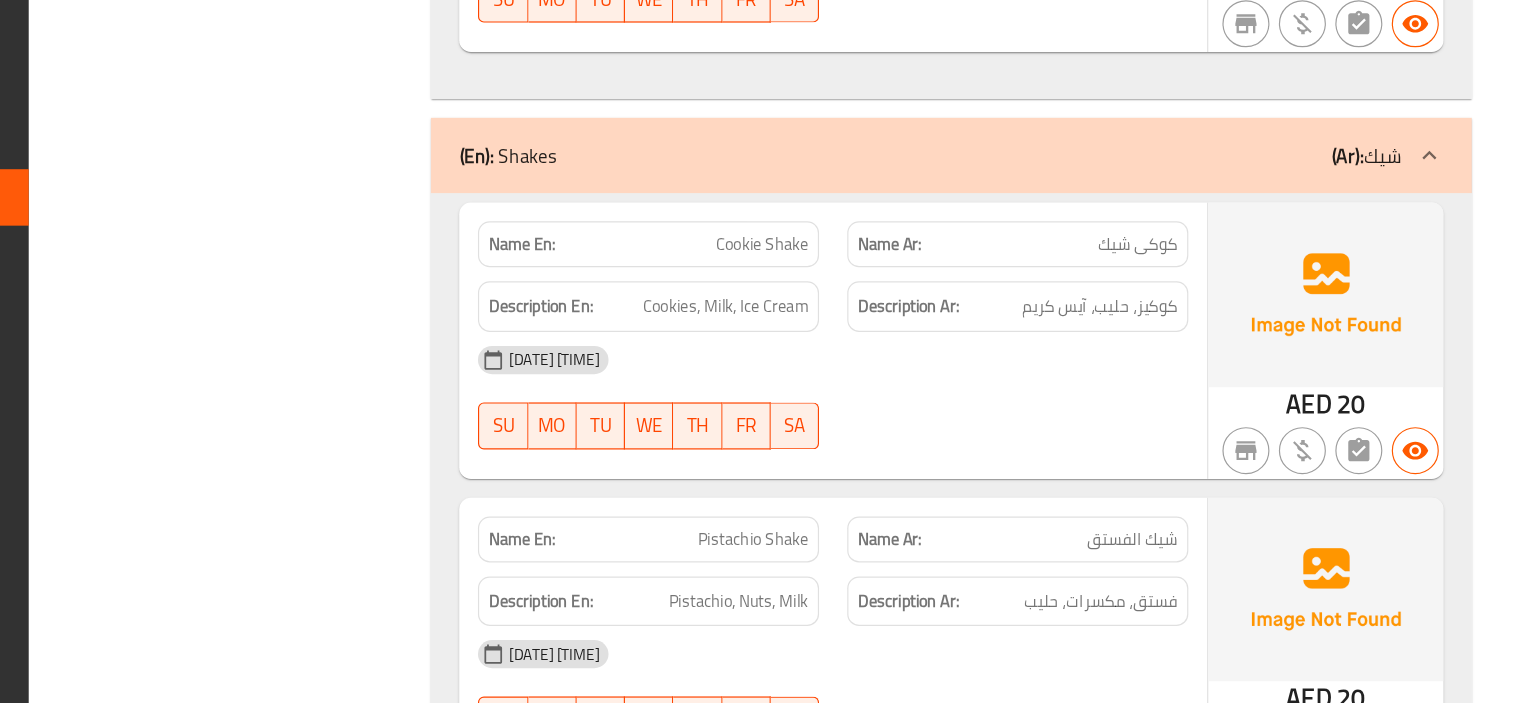 scroll, scrollTop: 16719, scrollLeft: 0, axis: vertical 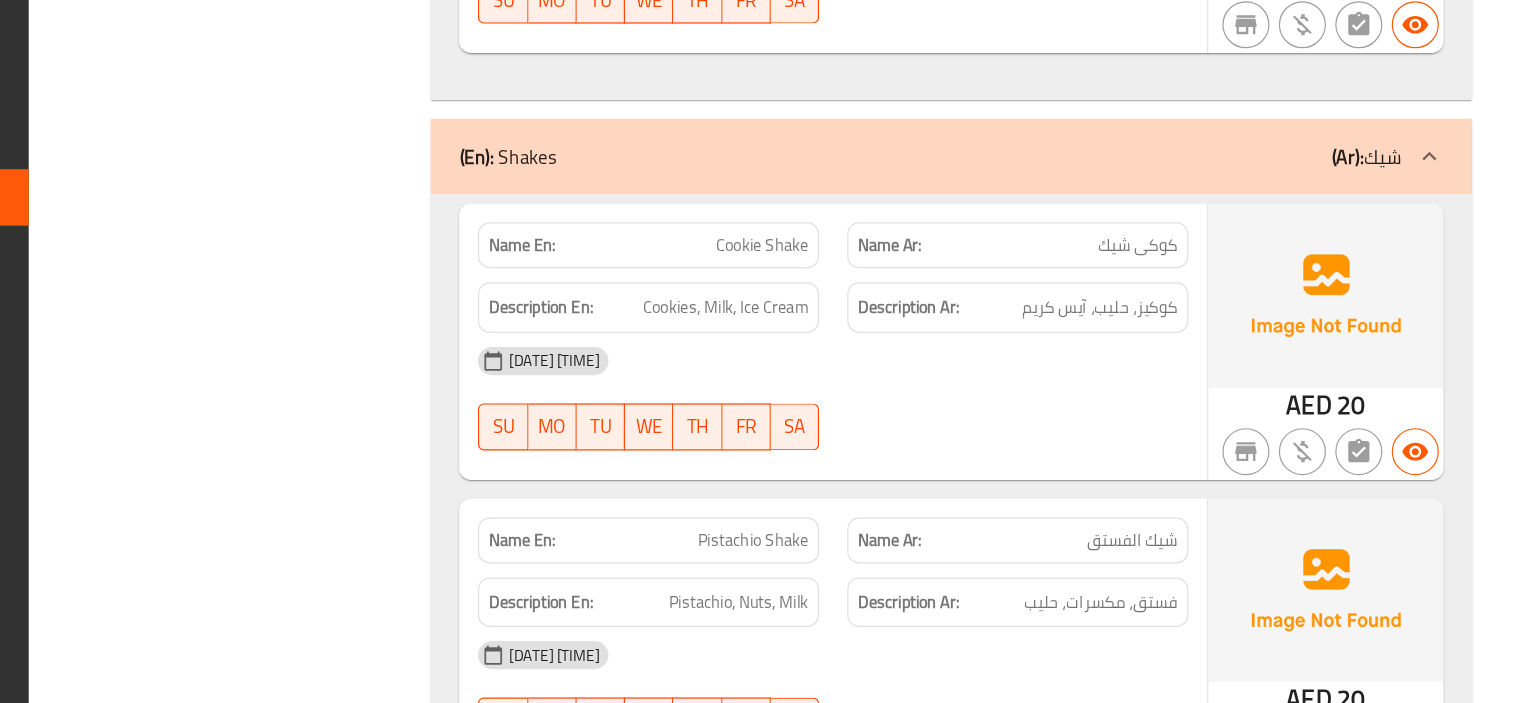 click on "Cookie Shake" at bounding box center (851, -16343) 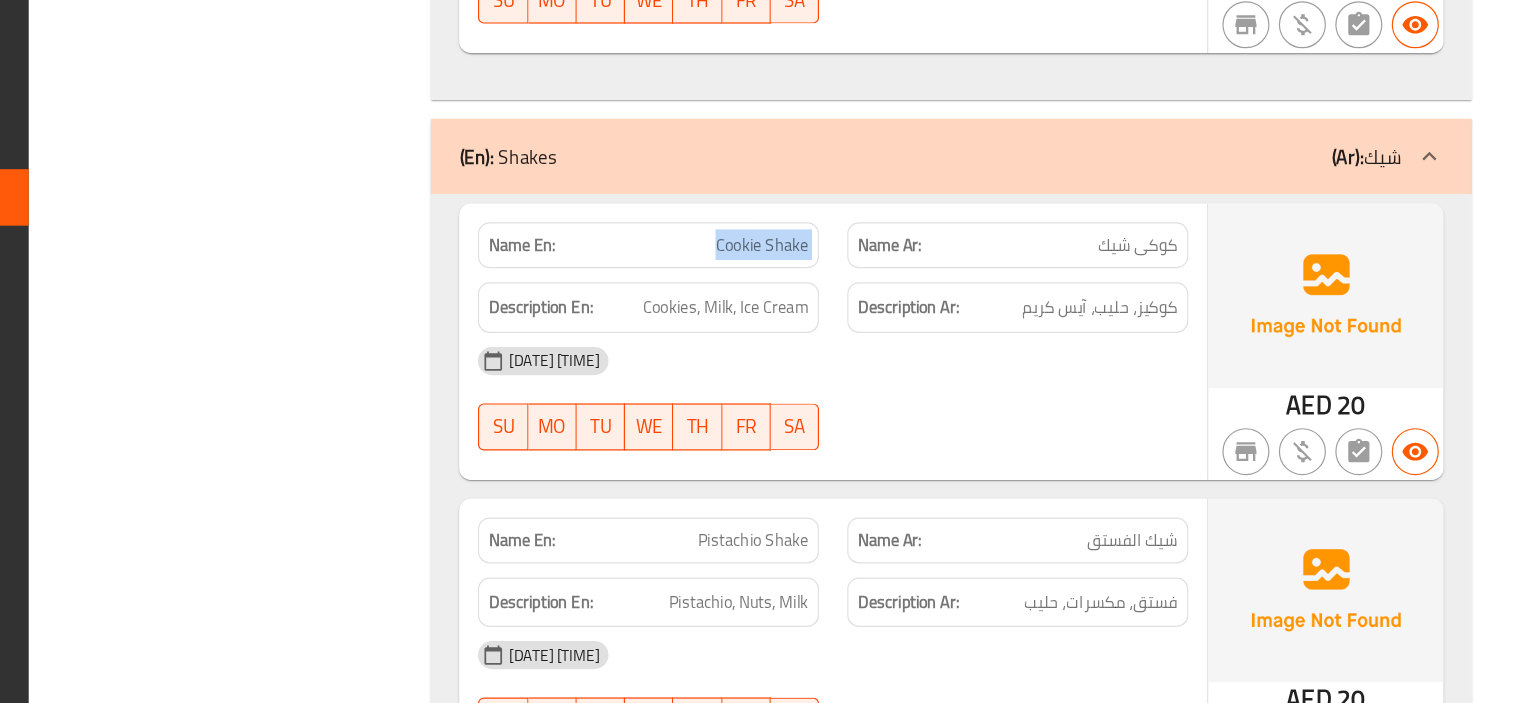 click on "Cookie Shake" at bounding box center (851, -16343) 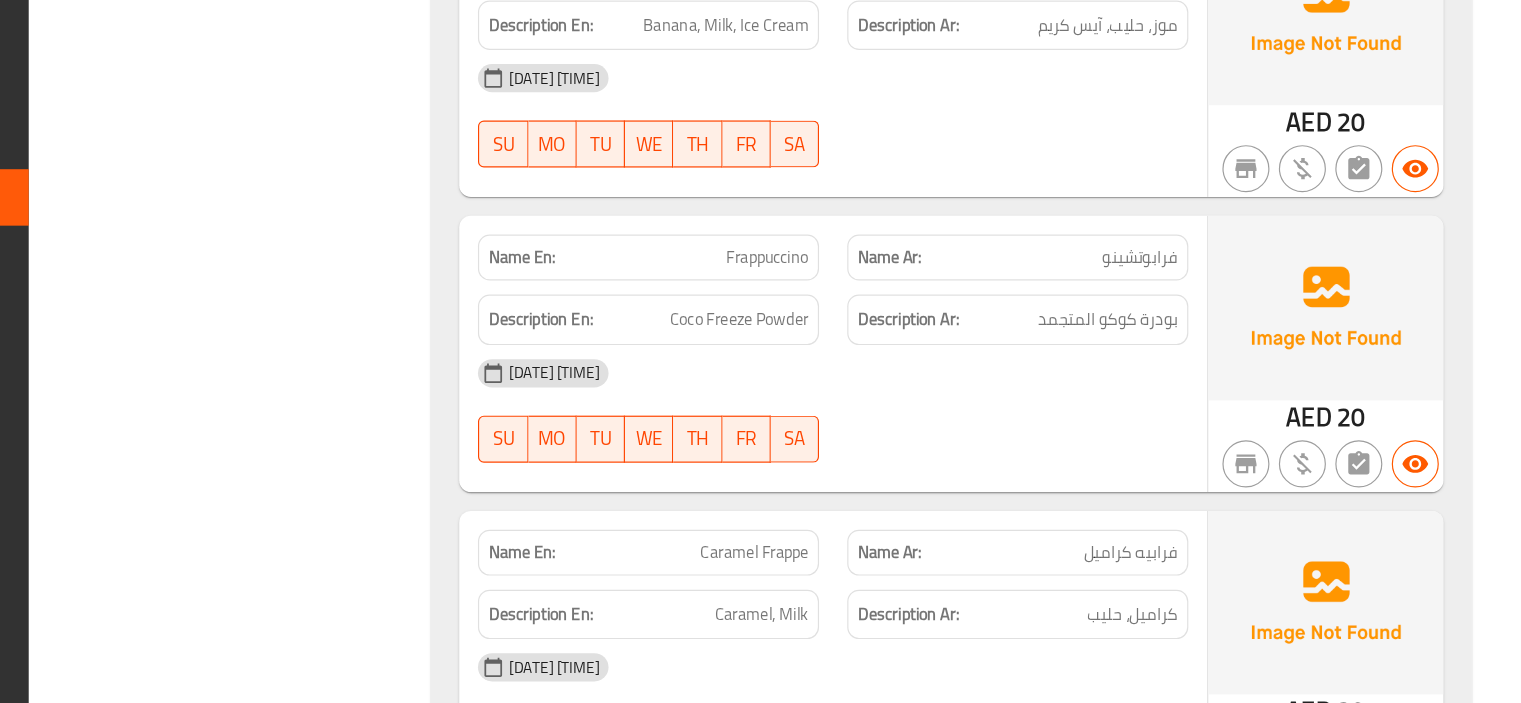 scroll, scrollTop: 17516, scrollLeft: 0, axis: vertical 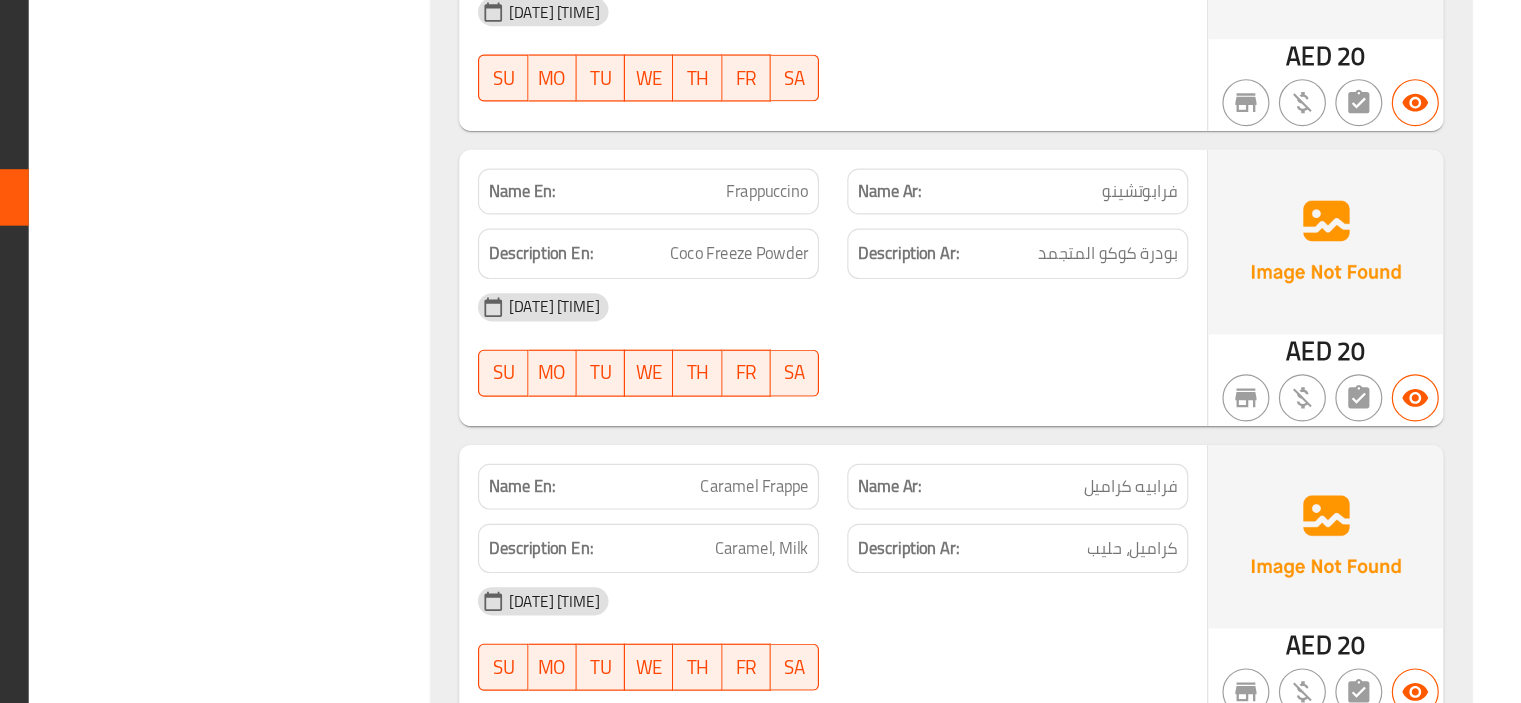 click on "SU MO TU WE TH FR SA" at bounding box center (781, -15347) 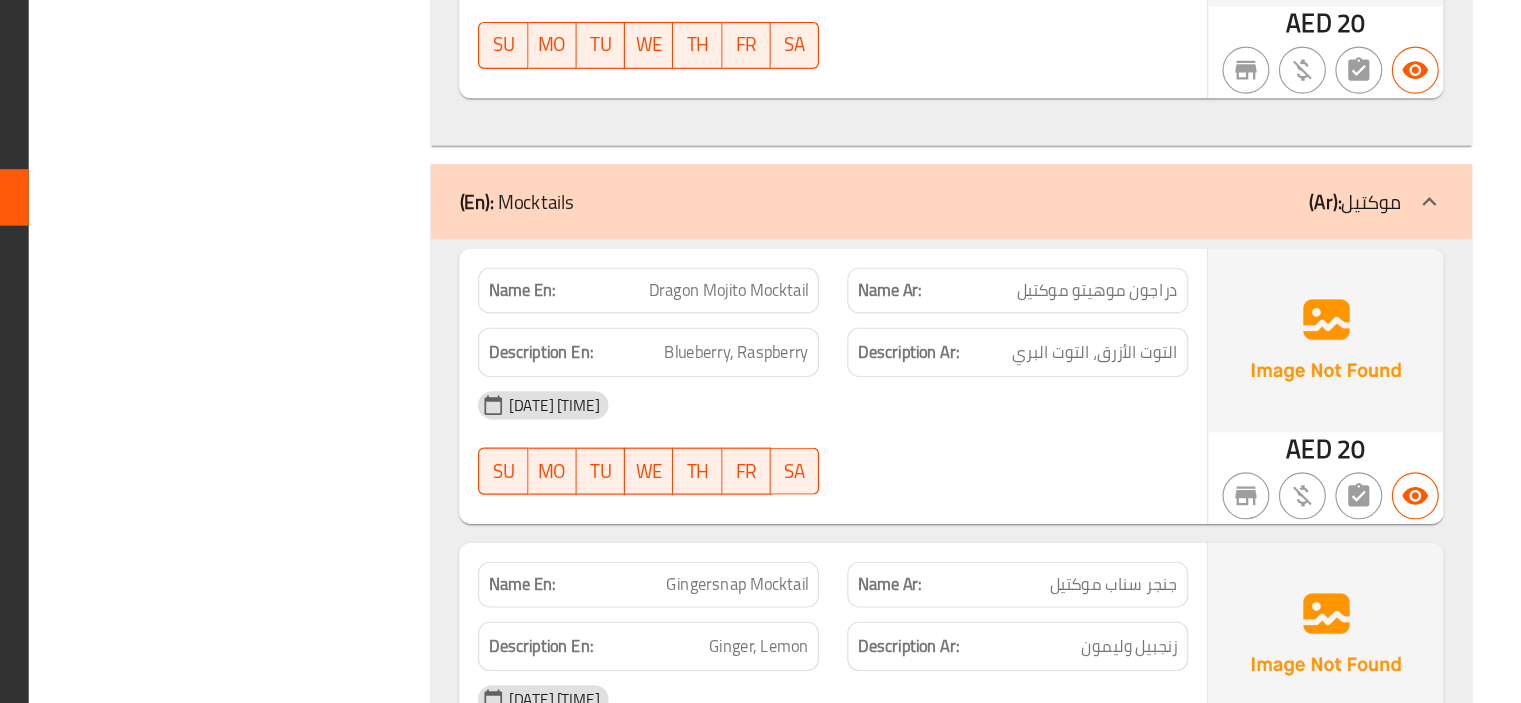 scroll, scrollTop: 18545, scrollLeft: 0, axis: vertical 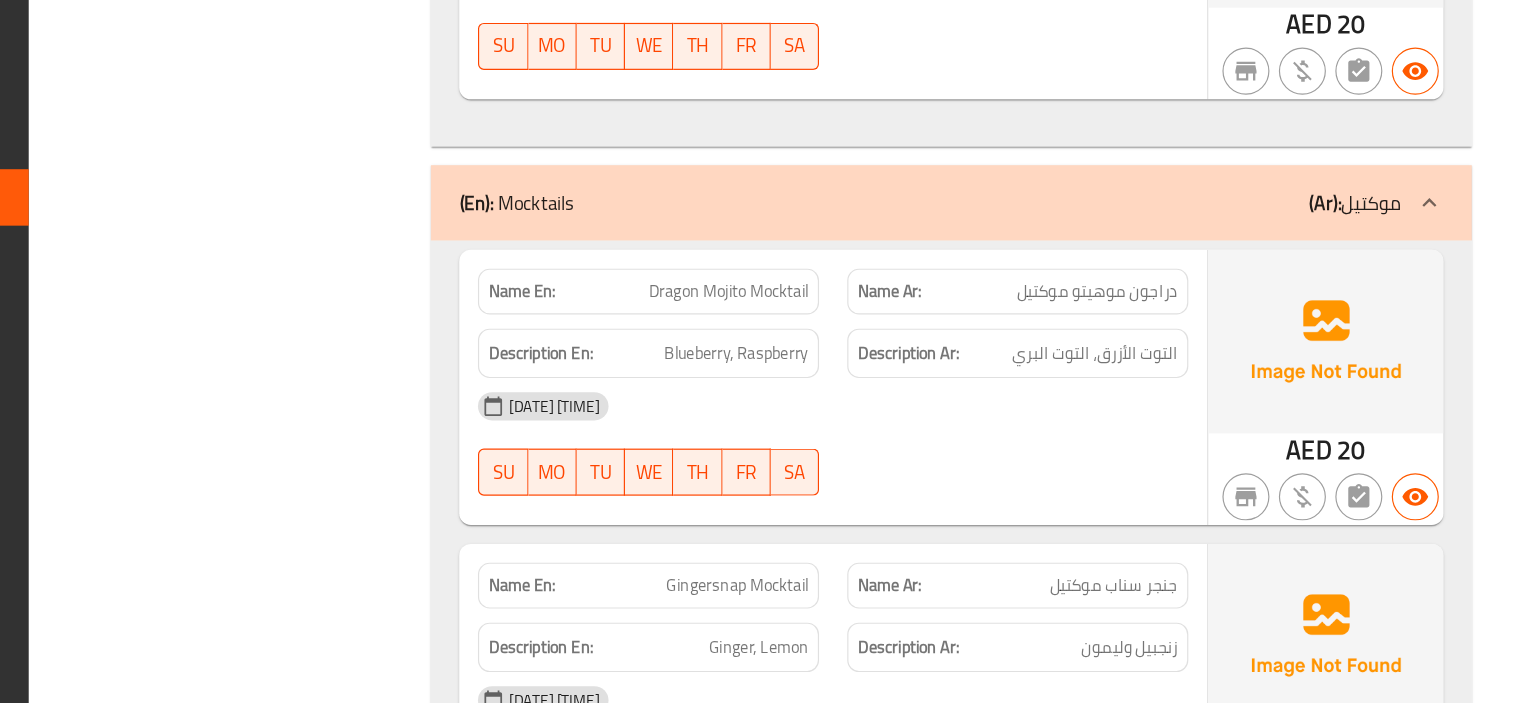 click on "Dragon Mojito Mocktail" at bounding box center (851, -18169) 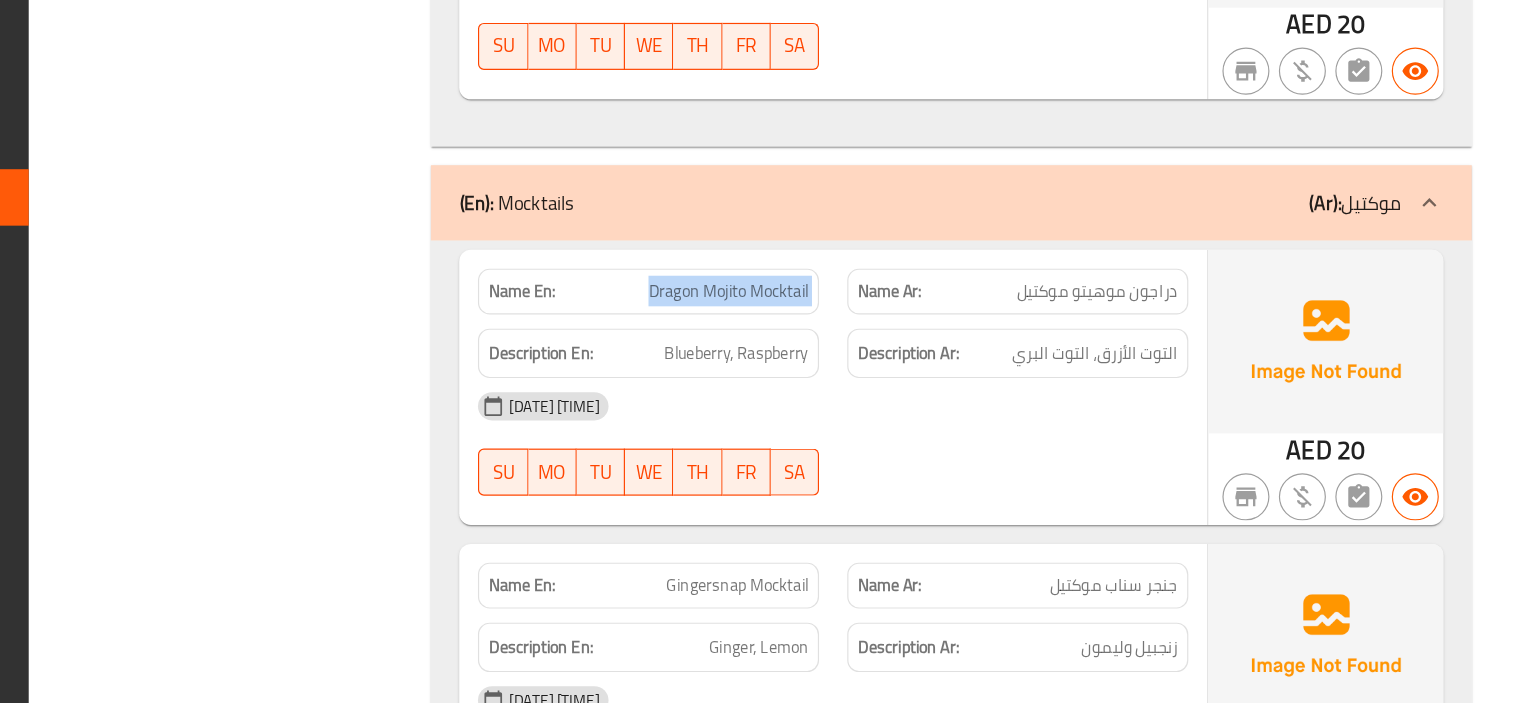 click on "Dragon Mojito Mocktail" at bounding box center (851, -18169) 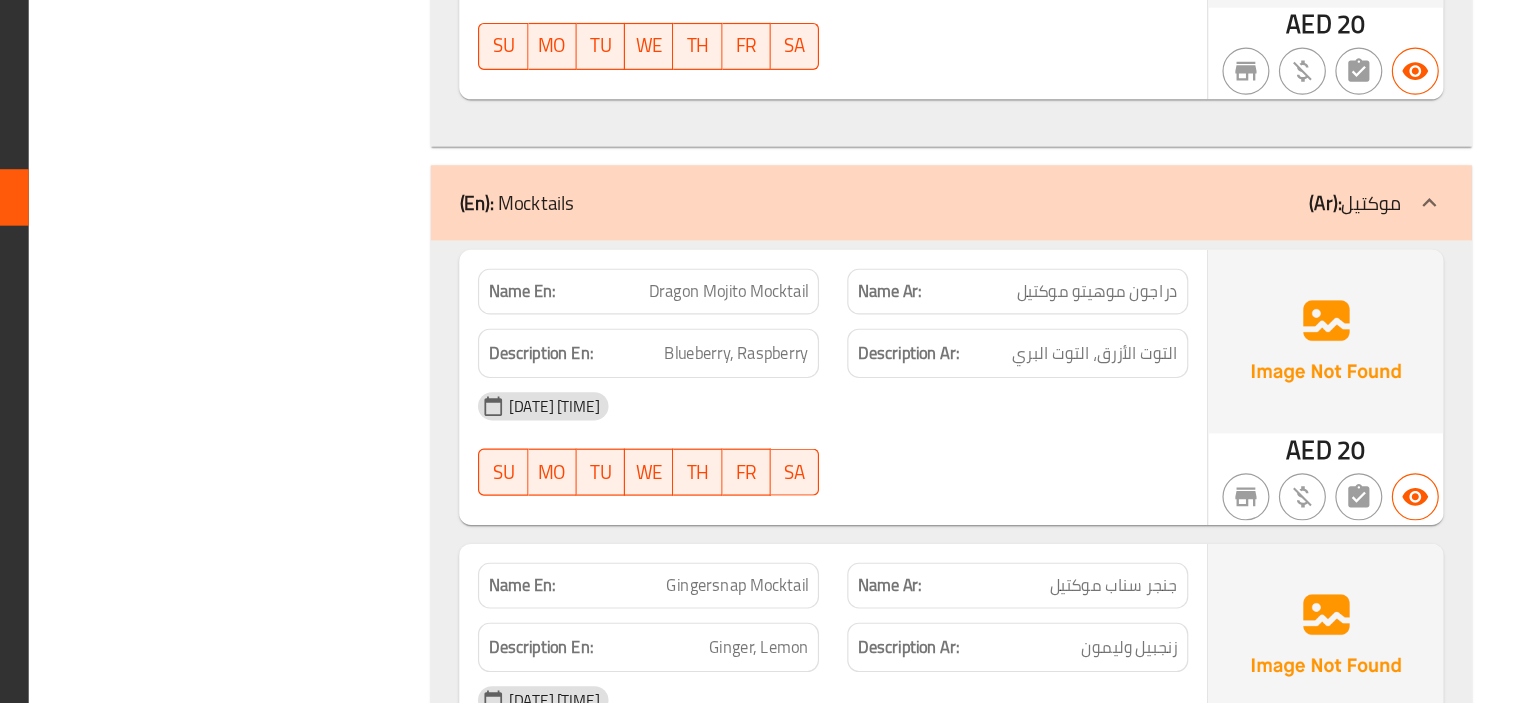 click on "Description En: Blueberry, Raspberry" at bounding box center (781, -18116) 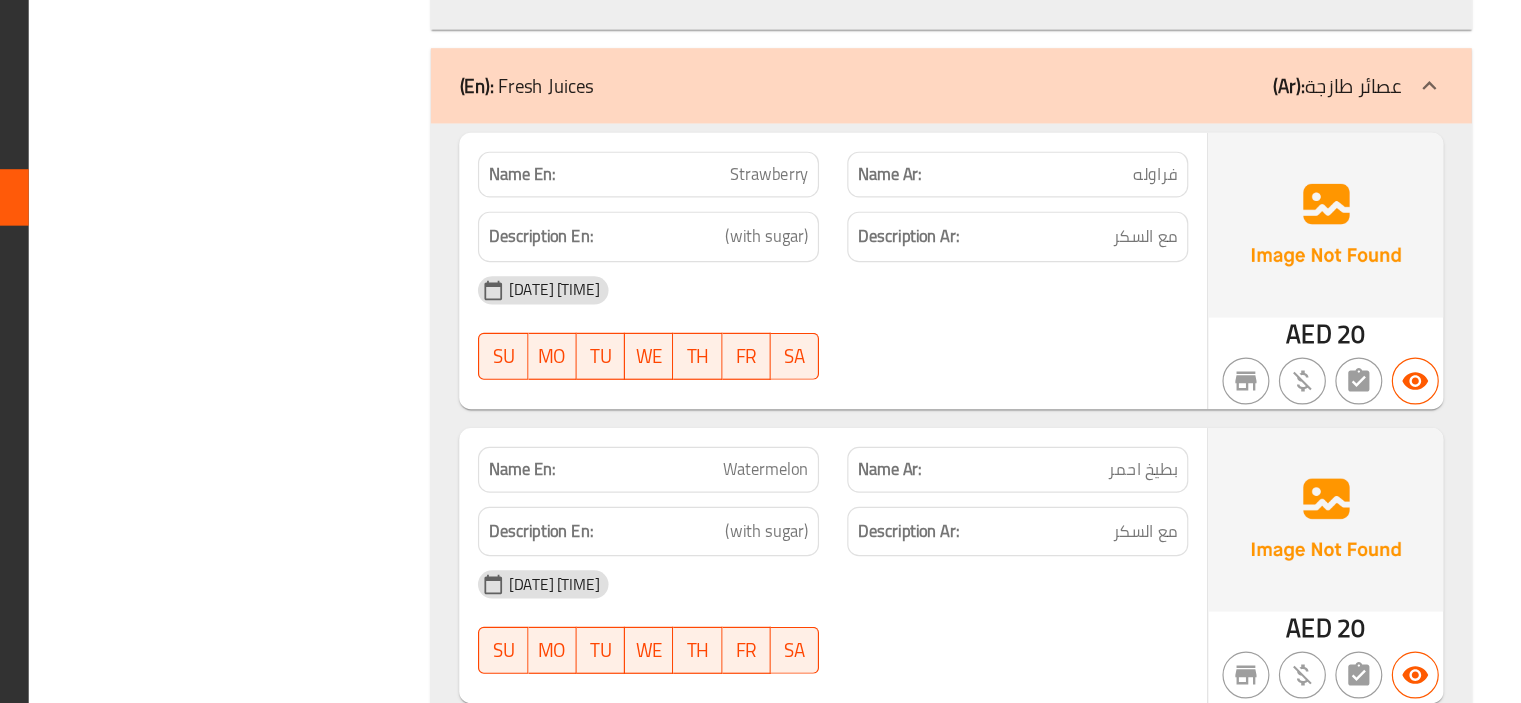 scroll, scrollTop: 19529, scrollLeft: 0, axis: vertical 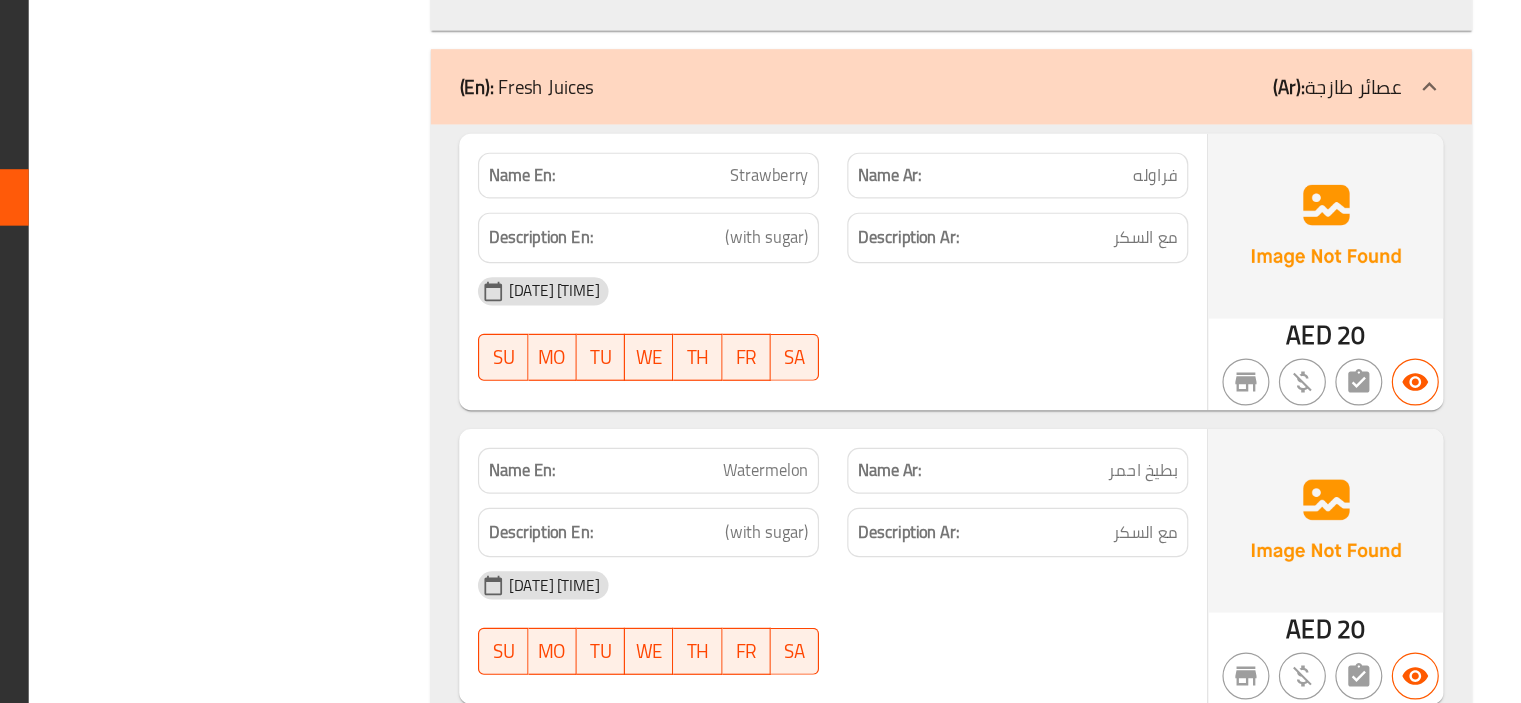 click on "بطيخ احمر" at bounding box center [1168, -18903] 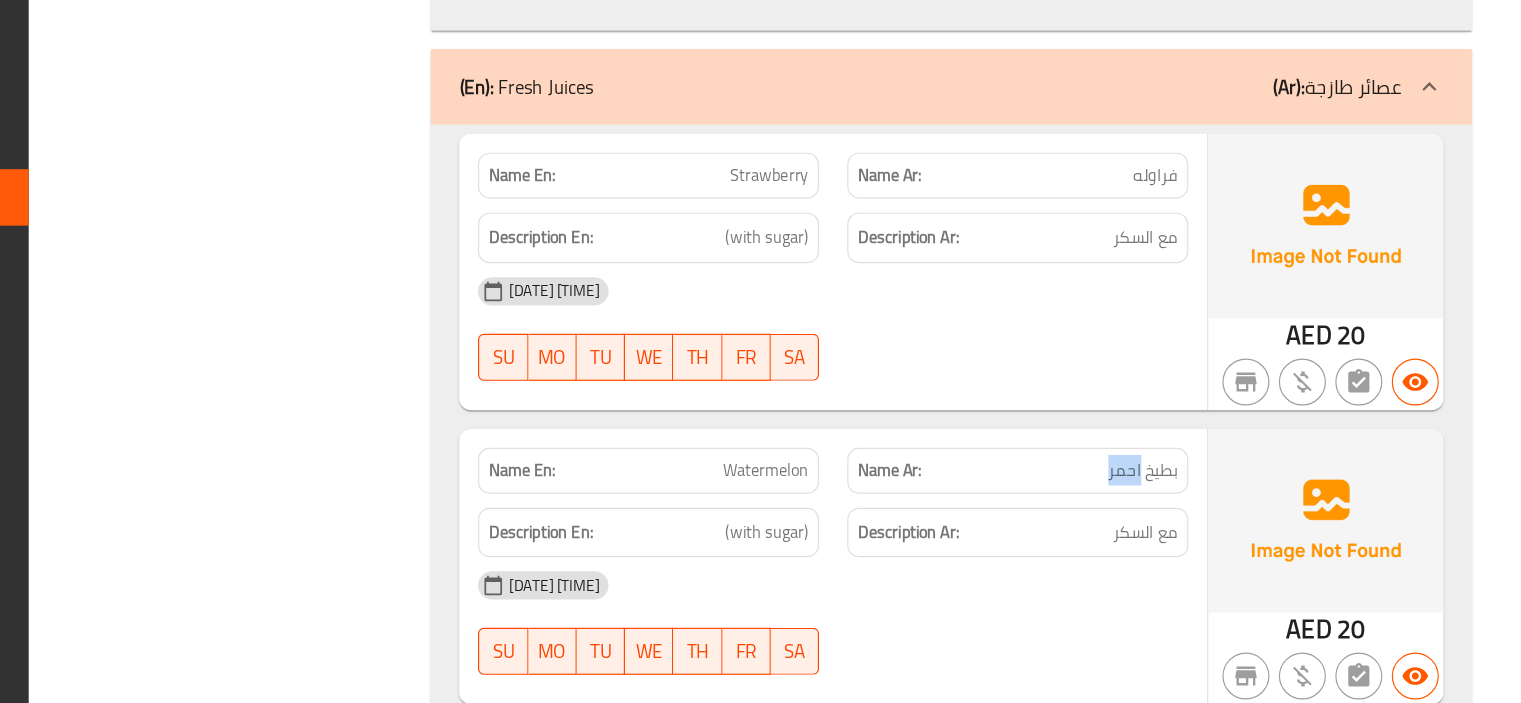 click on "بطيخ احمر" at bounding box center (1168, -18903) 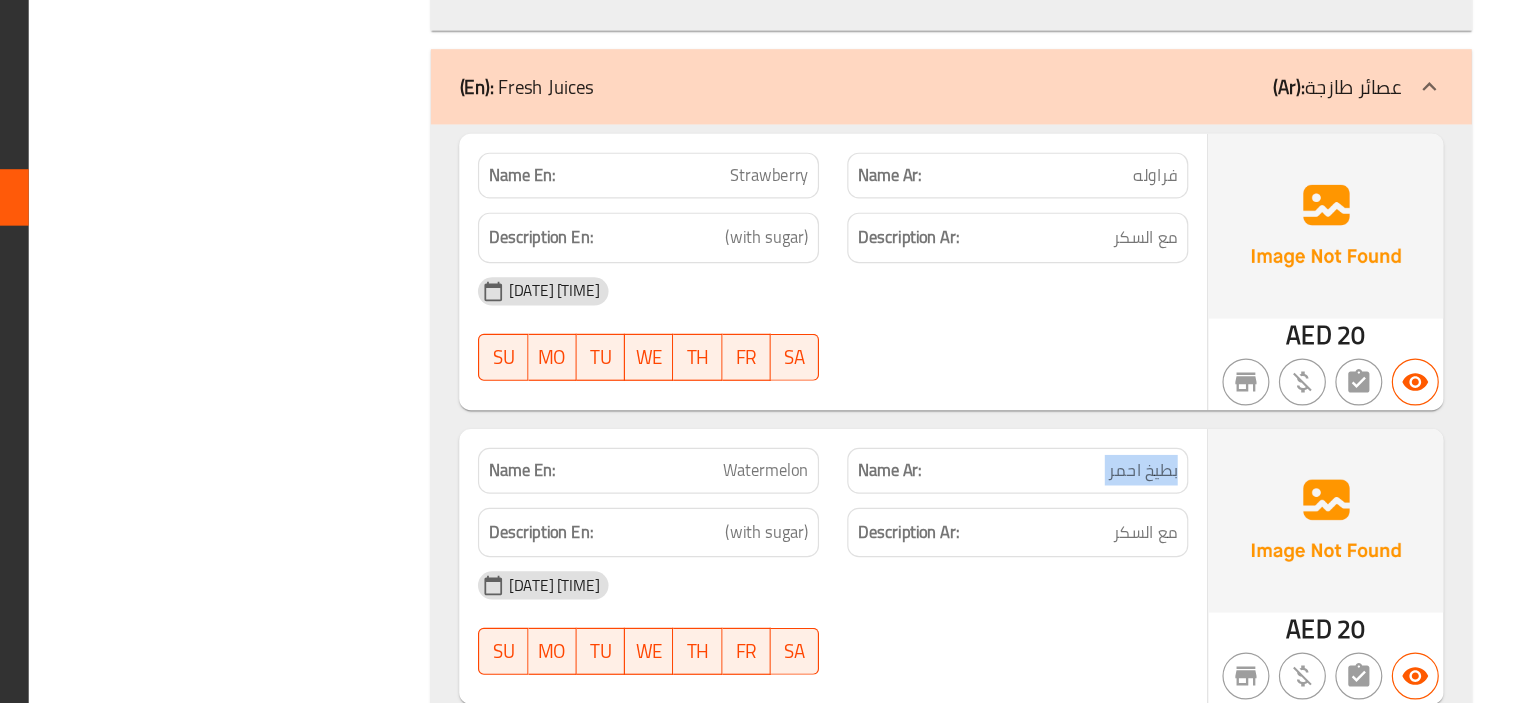 click on "بطيخ احمر" at bounding box center [1168, -18903] 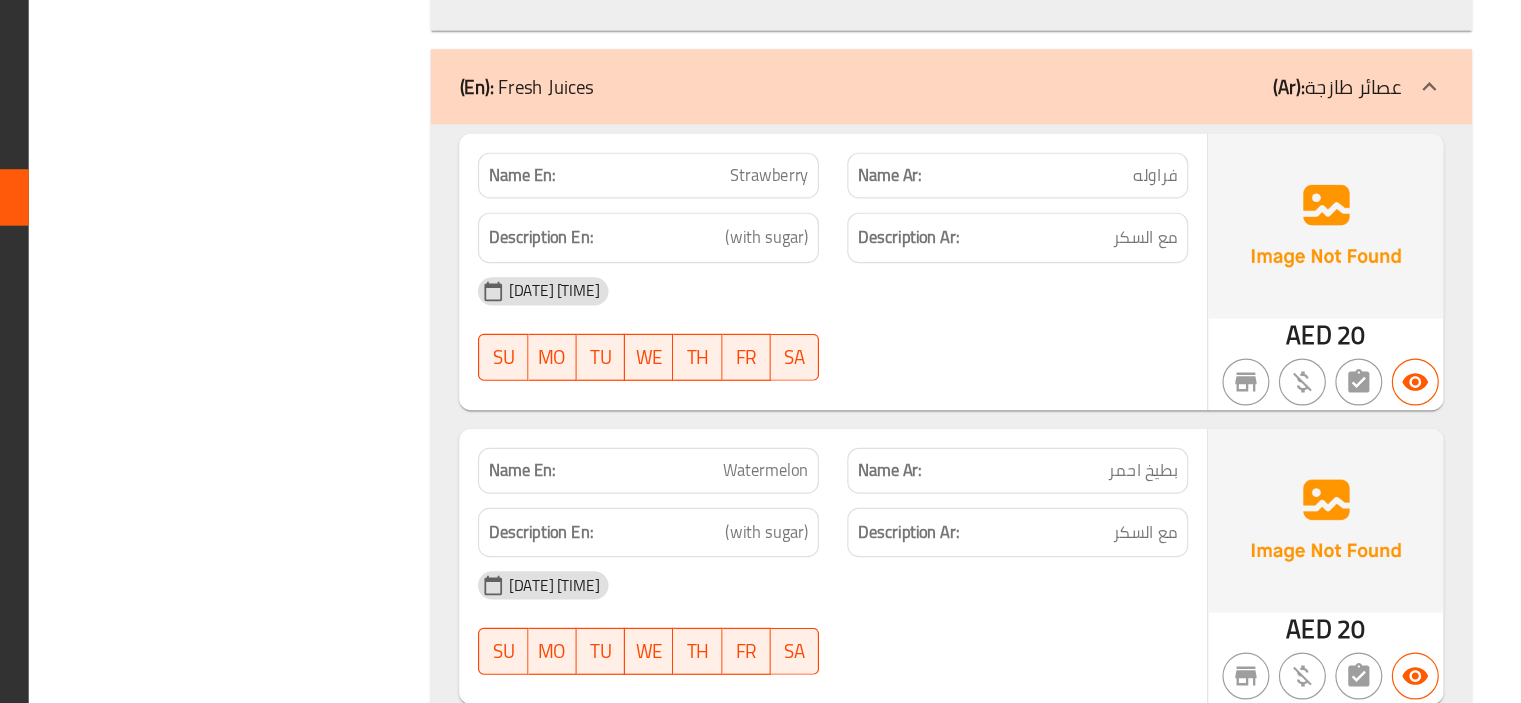 click on "Watermelon" at bounding box center [850, -18903] 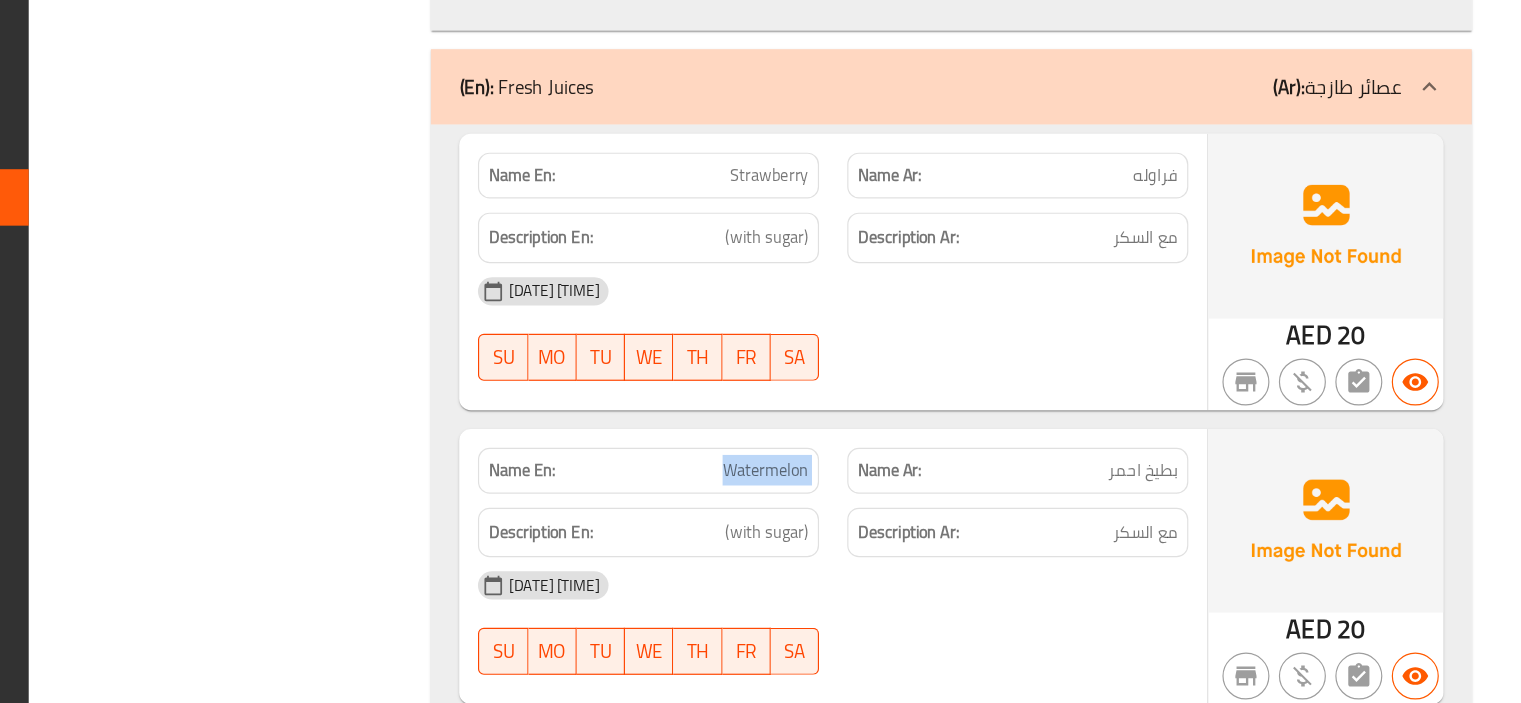 click on "Watermelon" at bounding box center (850, -18903) 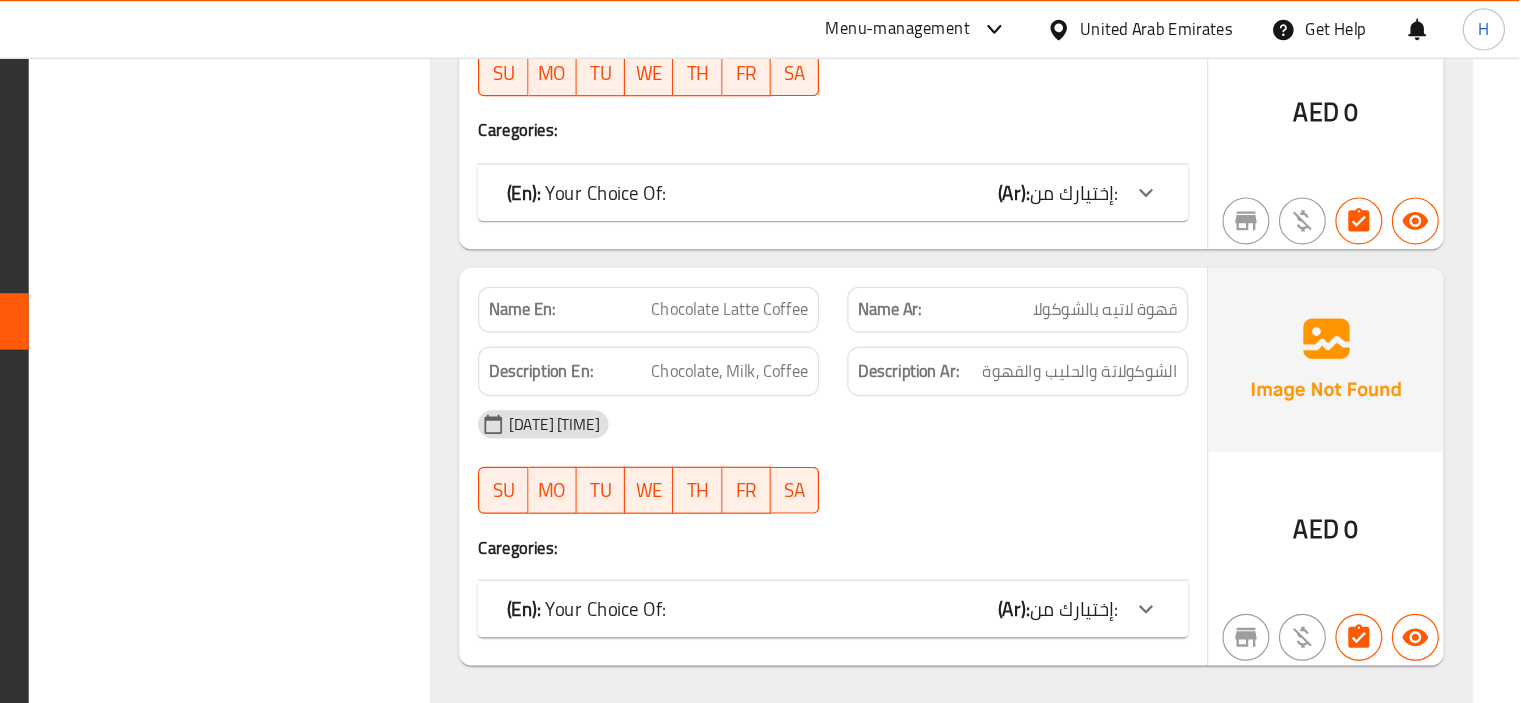 scroll, scrollTop: 11311, scrollLeft: 0, axis: vertical 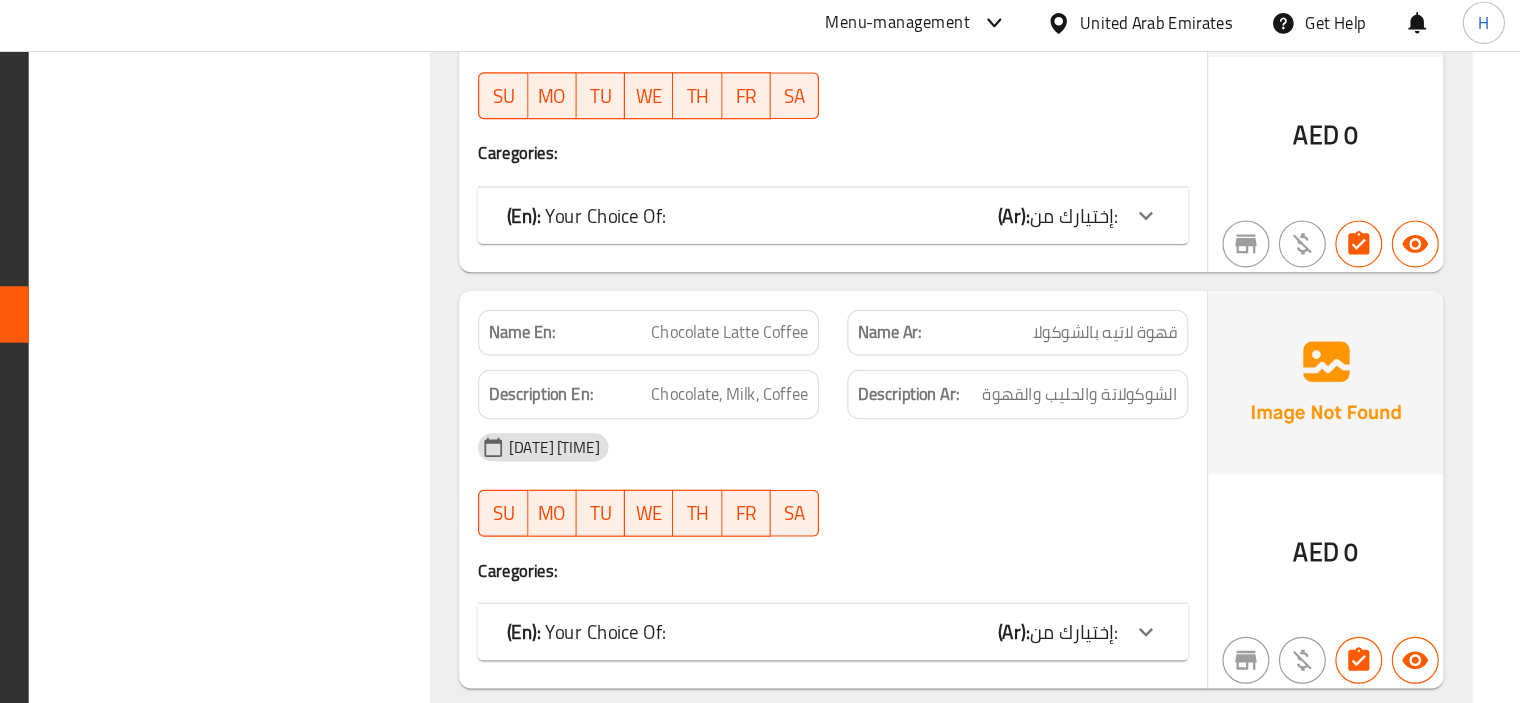 click on "08-08-2025 09:54 AM SU MO TU WE TH FR SA" at bounding box center (938, 418) 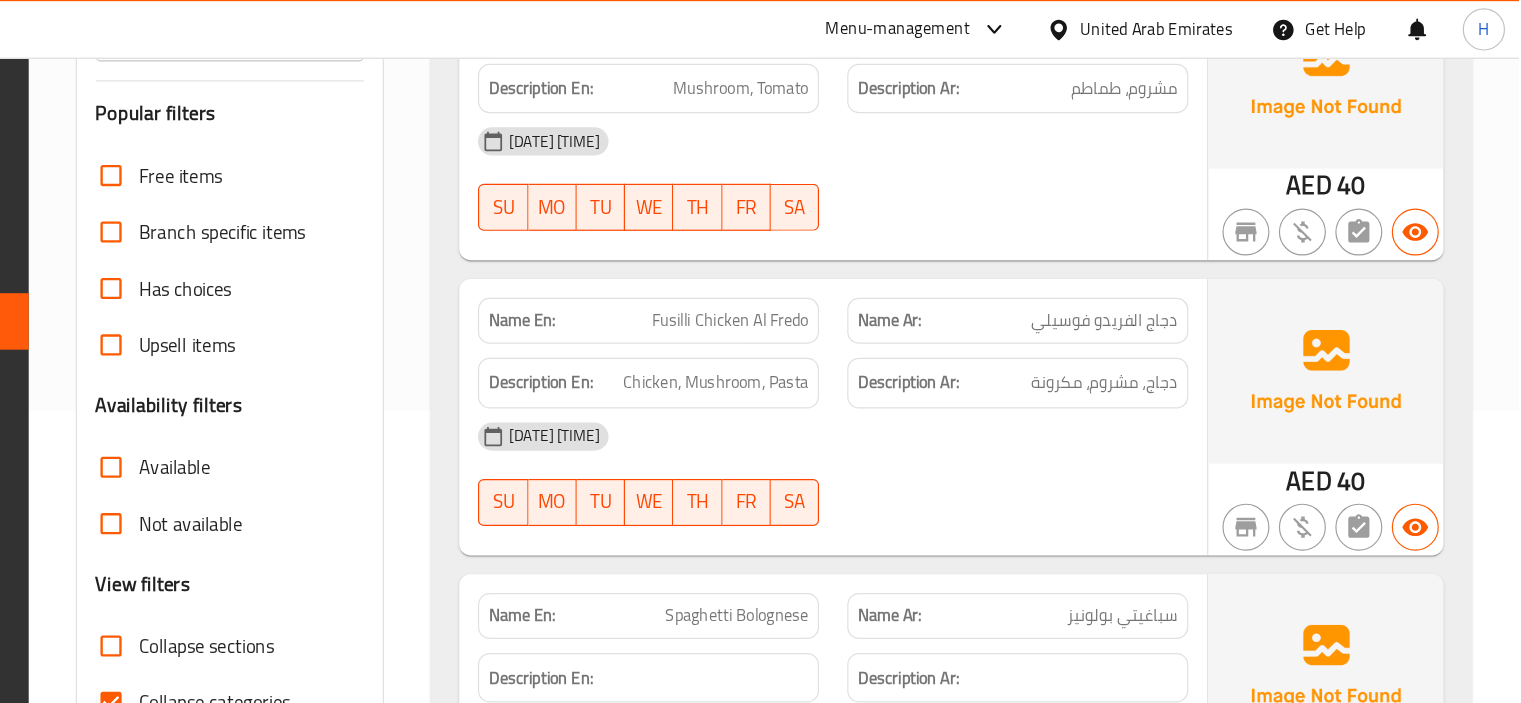 scroll, scrollTop: 0, scrollLeft: 0, axis: both 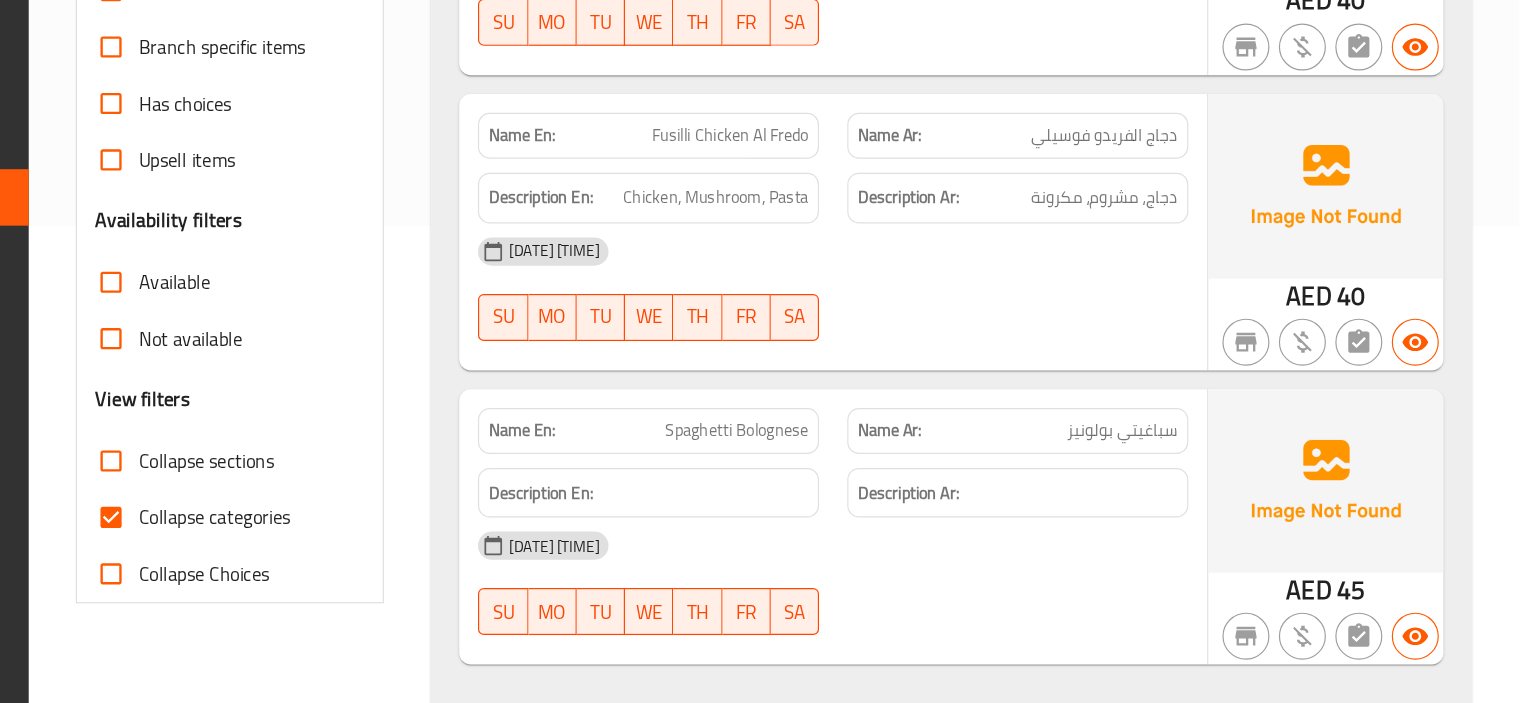 click on "Collapse categories" at bounding box center [324, 545] 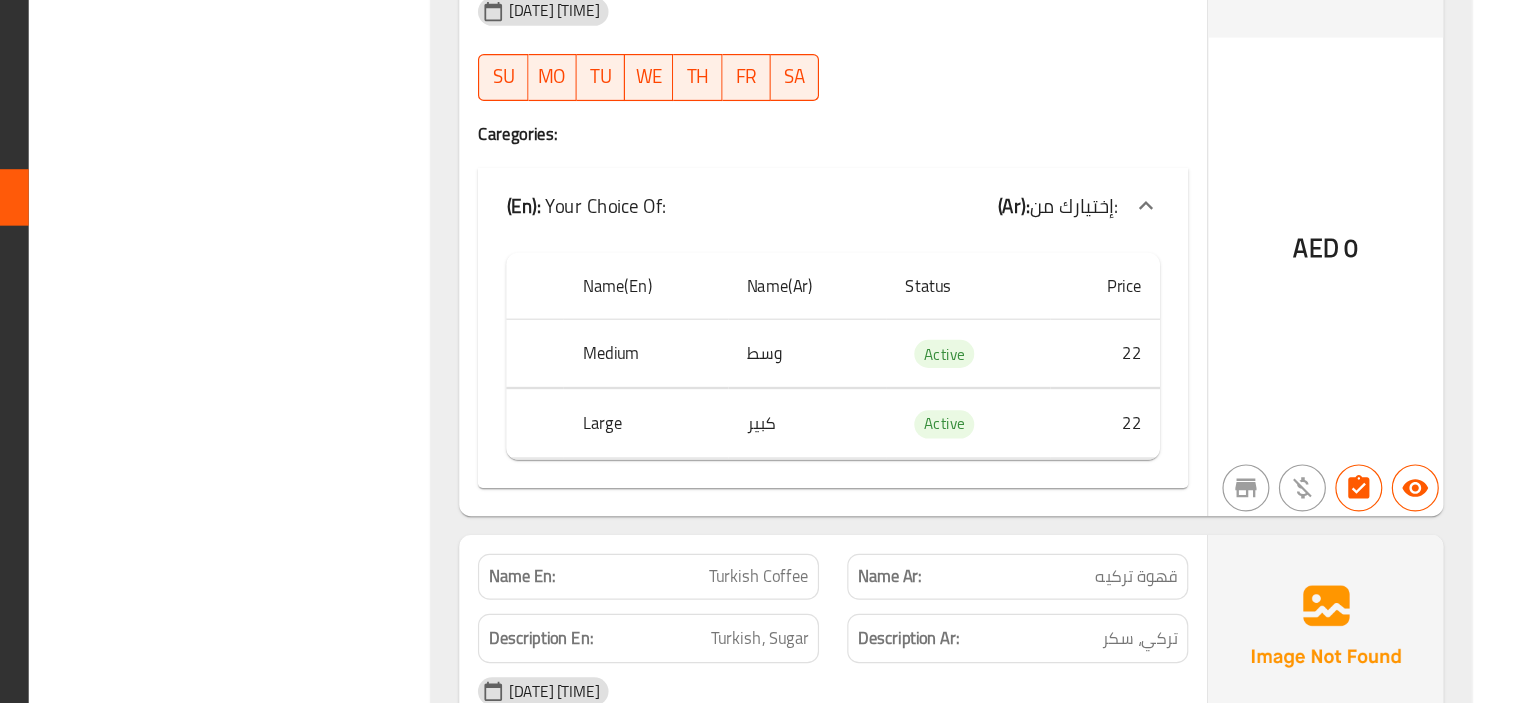 scroll, scrollTop: 11077, scrollLeft: 0, axis: vertical 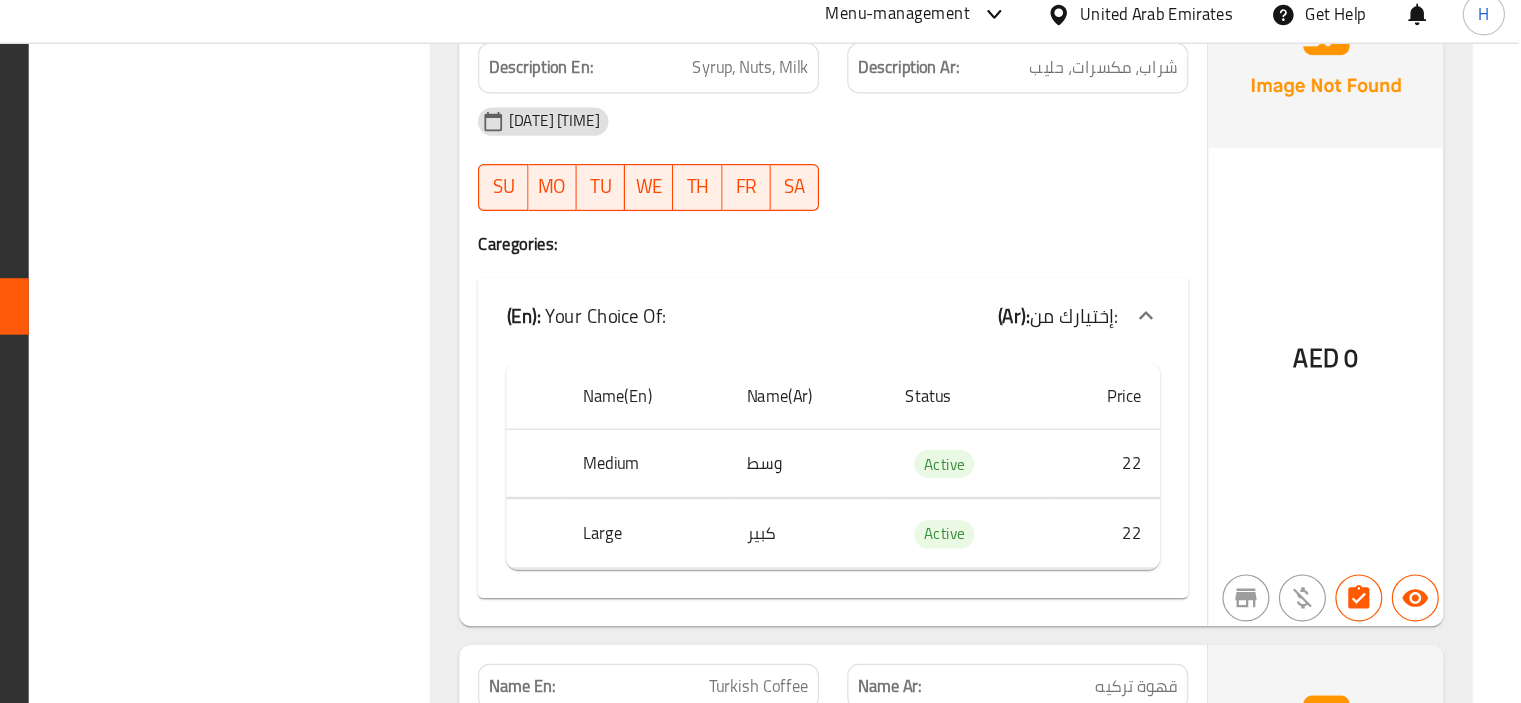 click on "Name En: Toffee Nuts Name Ar: توفي بالمكسرات Description En: Syrup, Nuts, Milk Description Ar: شراب، مكسرات، حليب 08-08-2025 09:54 AM SU MO TU WE TH FR SA Caregories: (En):   Your Choice Of: (Ar): إختيارك من: Name(En) Name(Ar) Status Price Medium وسط Active 22 Large كبير Active 22" at bounding box center [938, 263] 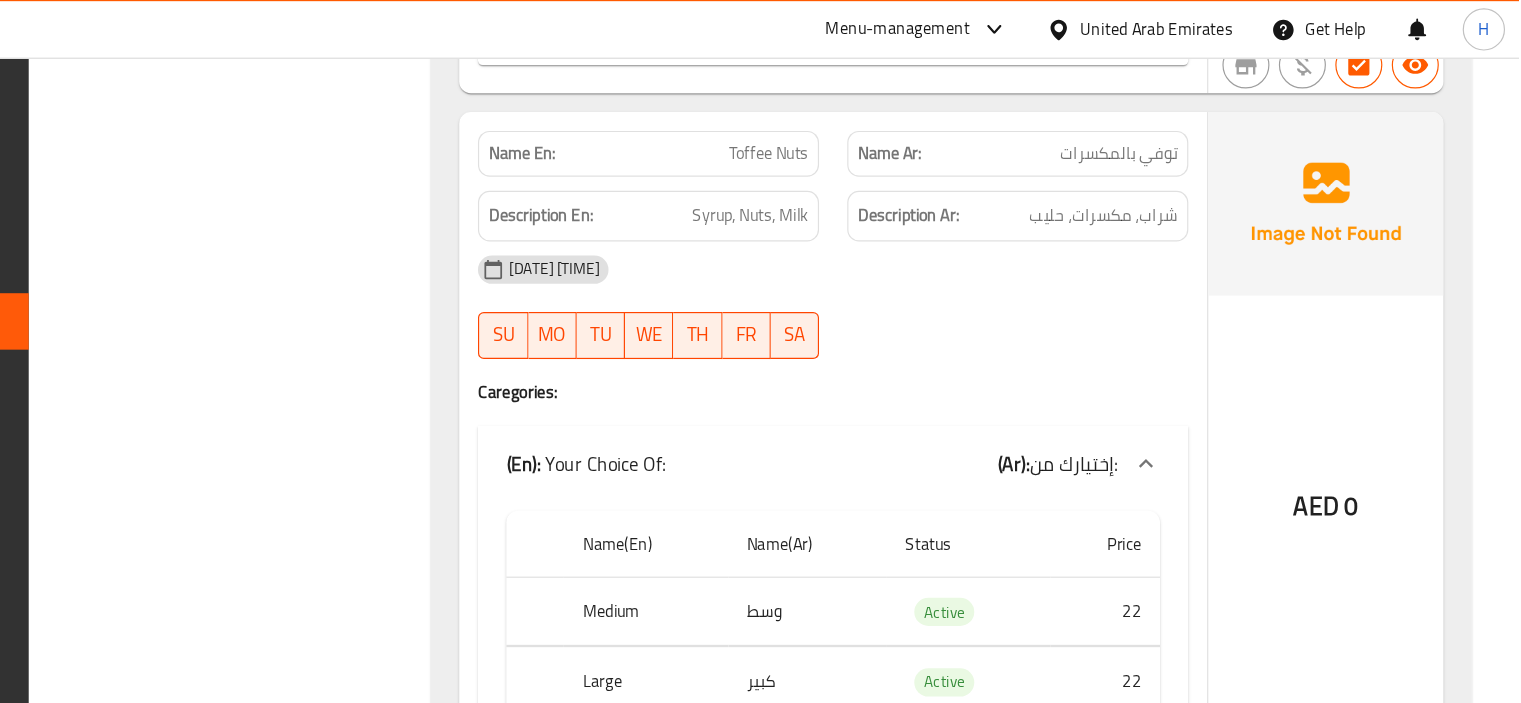 scroll, scrollTop: 10951, scrollLeft: 0, axis: vertical 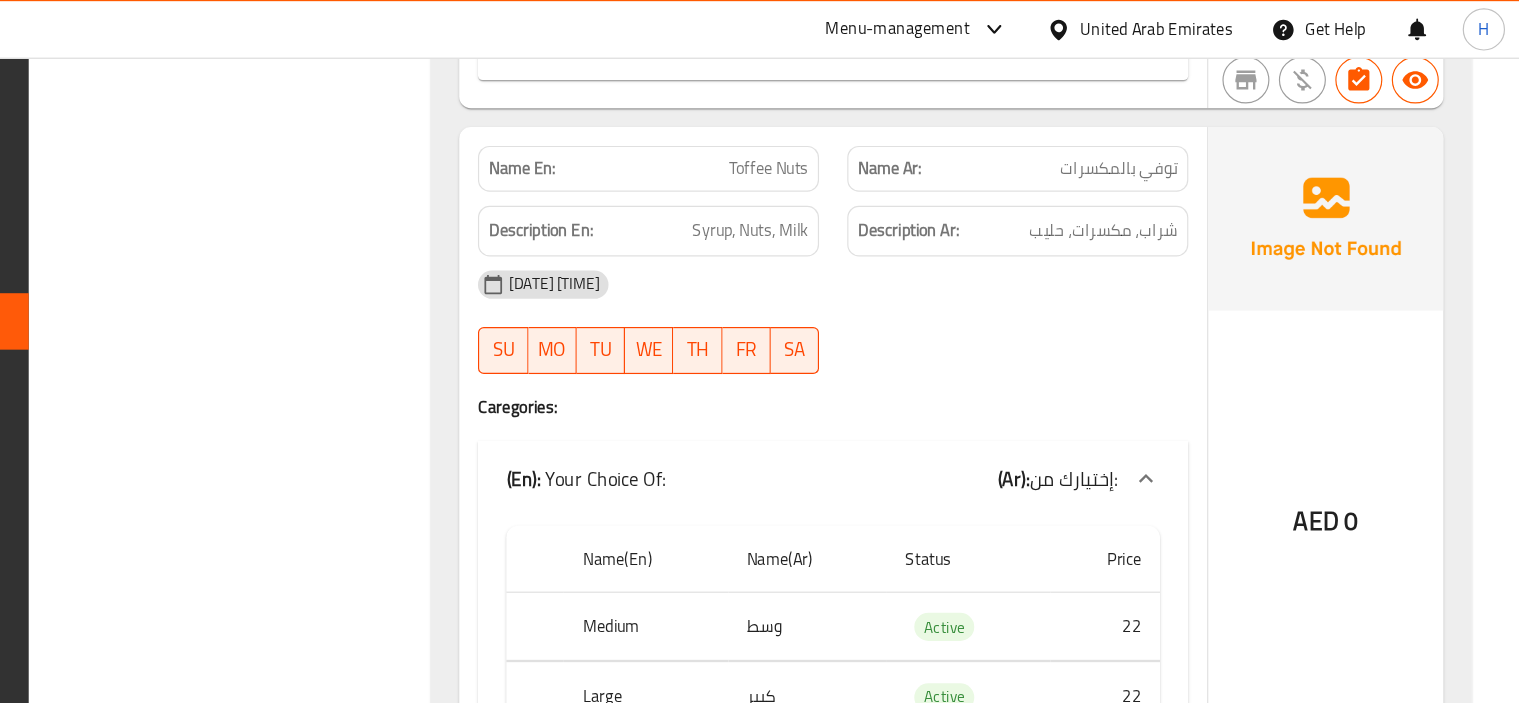 click on "Toffee Nuts" at bounding box center [883, 143] 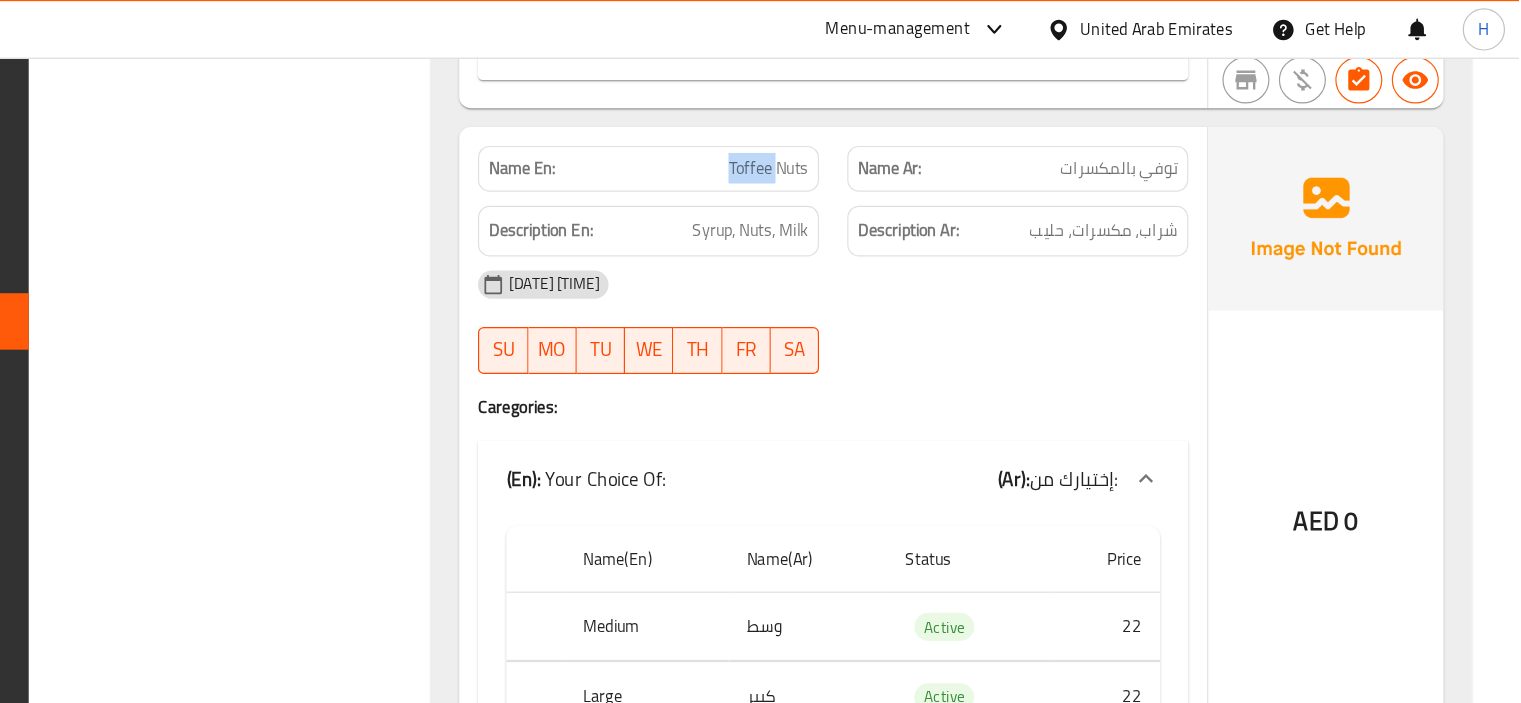 click on "Toffee Nuts" at bounding box center [883, 143] 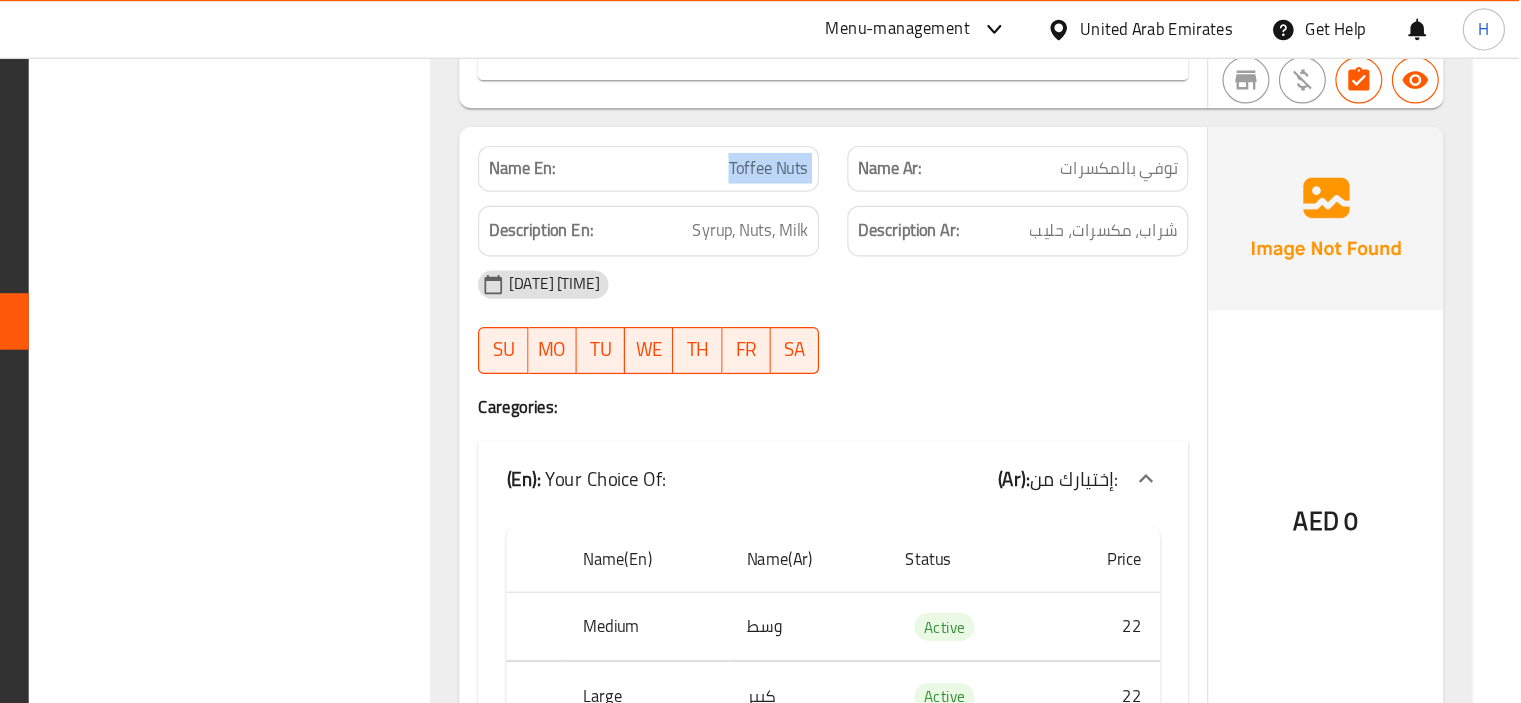 click on "Toffee Nuts" at bounding box center [883, 143] 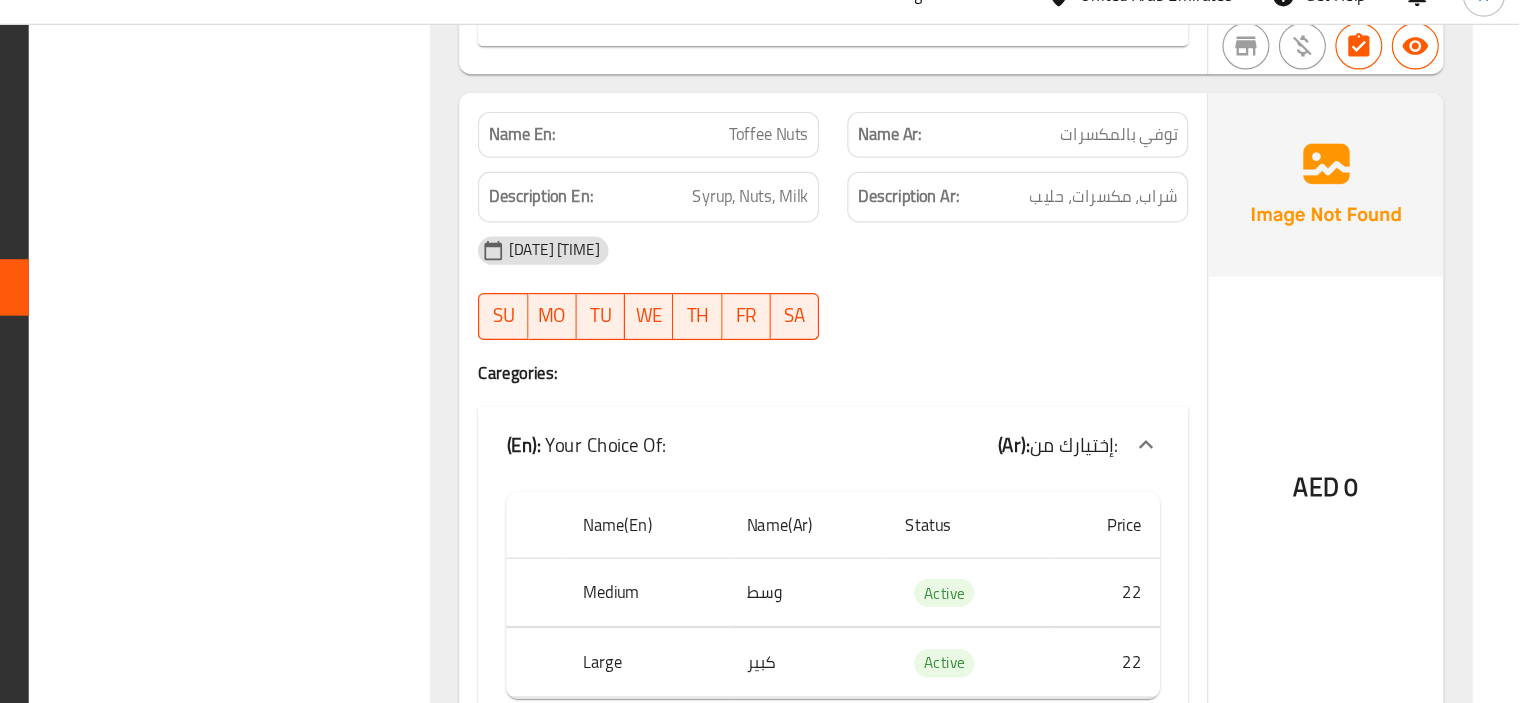 click on "SU MO TU WE TH FR SA" at bounding box center (781, 298) 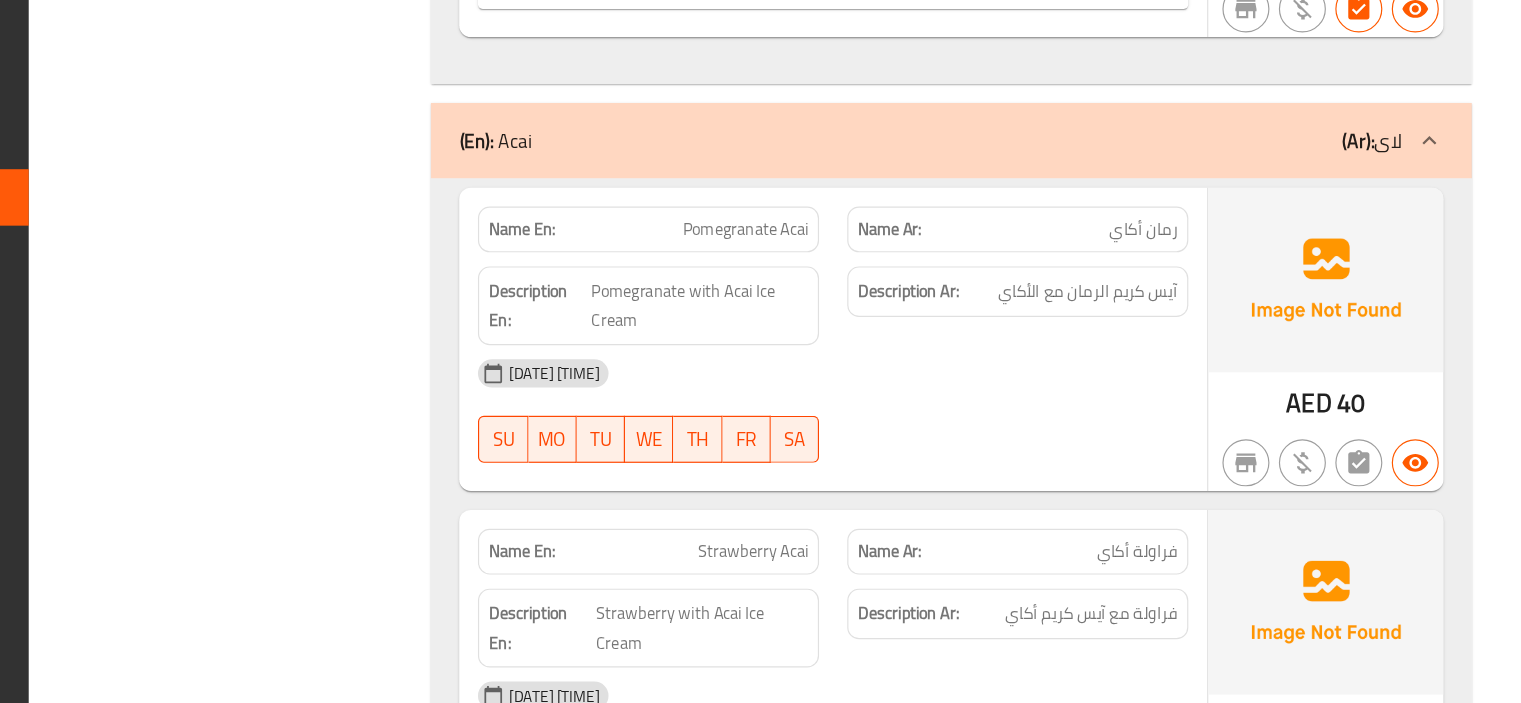 scroll, scrollTop: 16695, scrollLeft: 0, axis: vertical 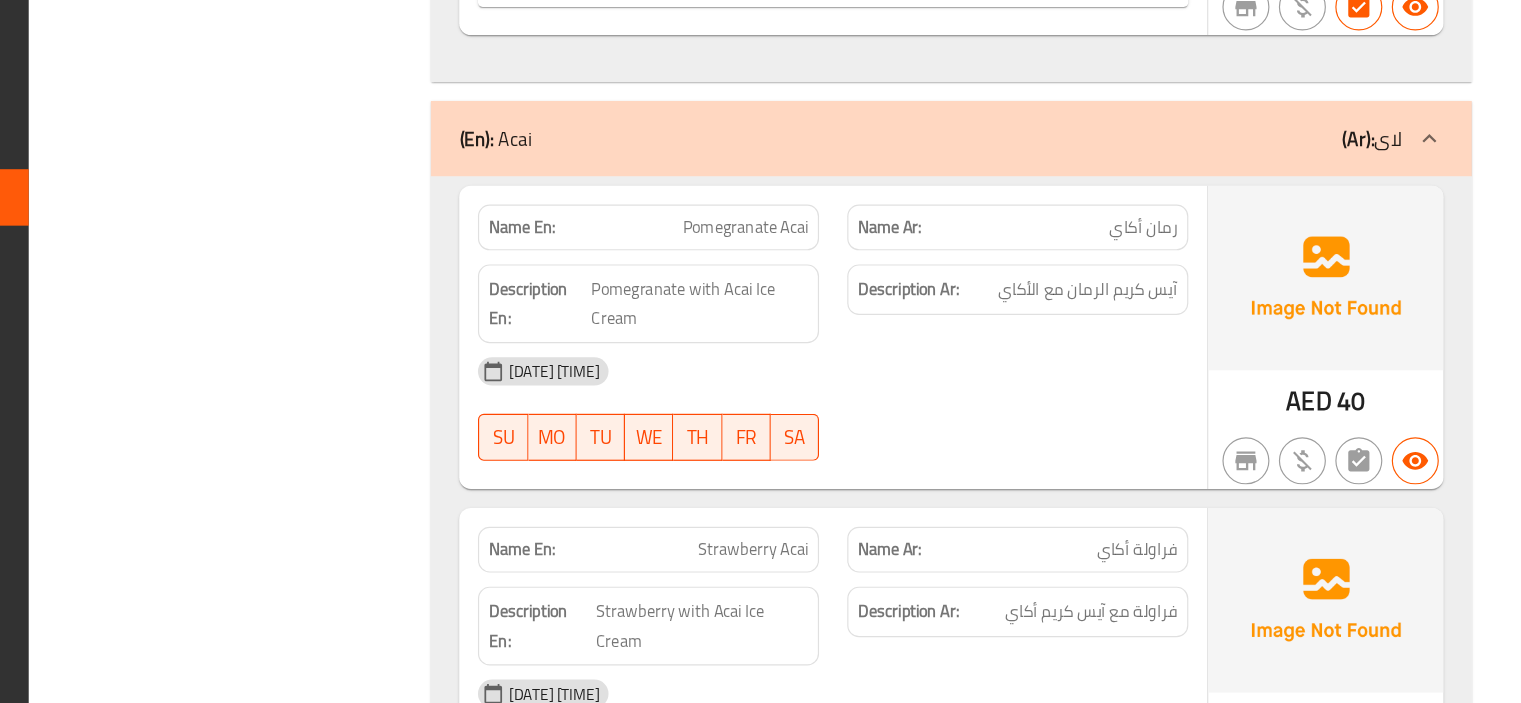 click at bounding box center [1095, -16145] 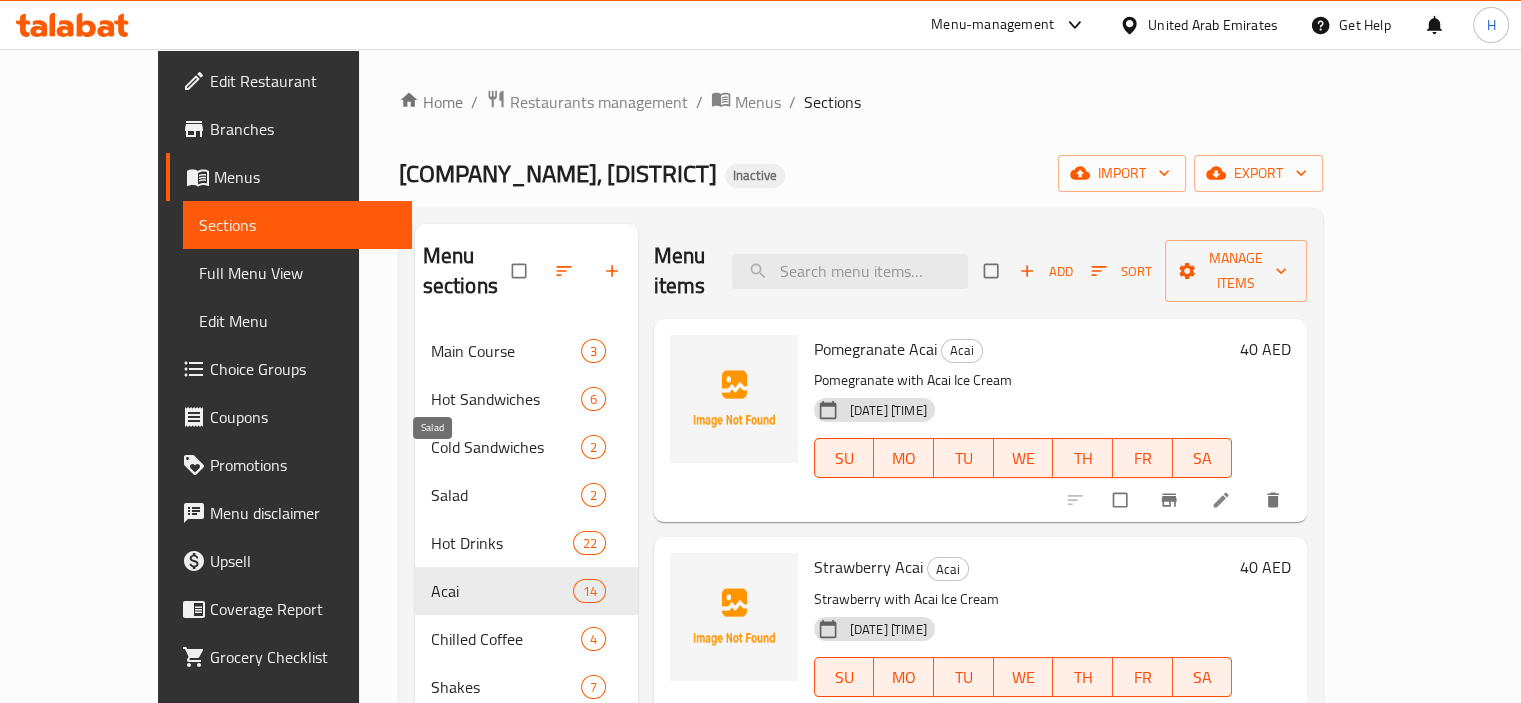scroll, scrollTop: 280, scrollLeft: 0, axis: vertical 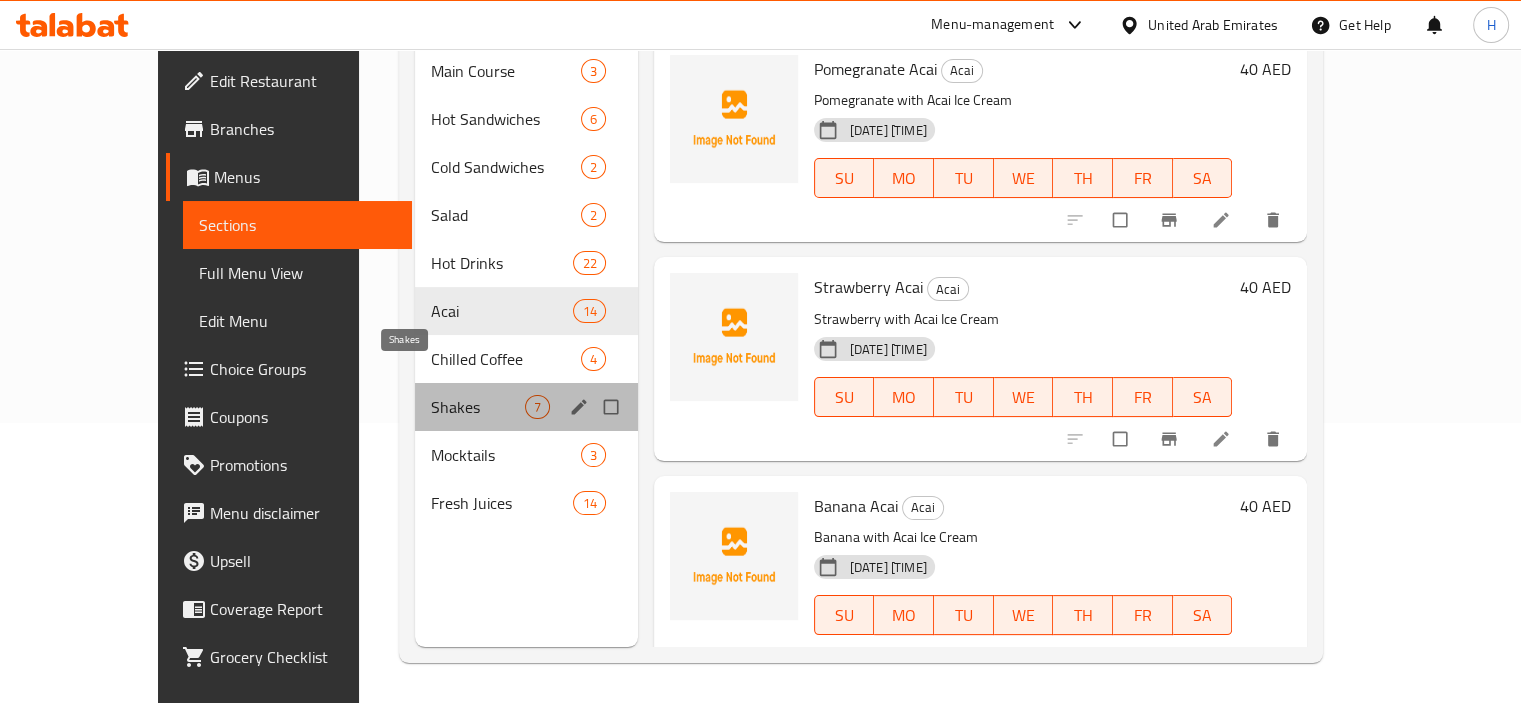 click on "Shakes" at bounding box center [478, 407] 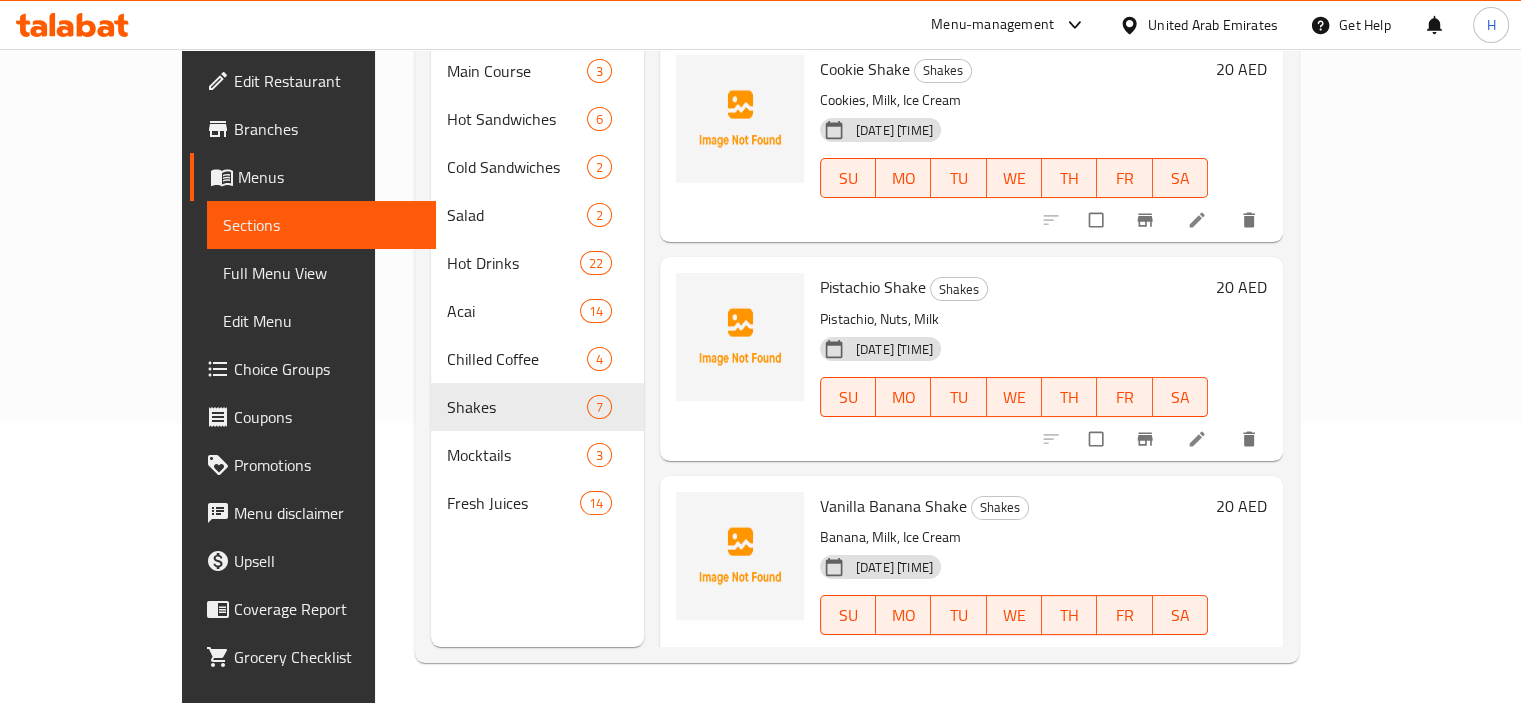 scroll, scrollTop: 0, scrollLeft: 0, axis: both 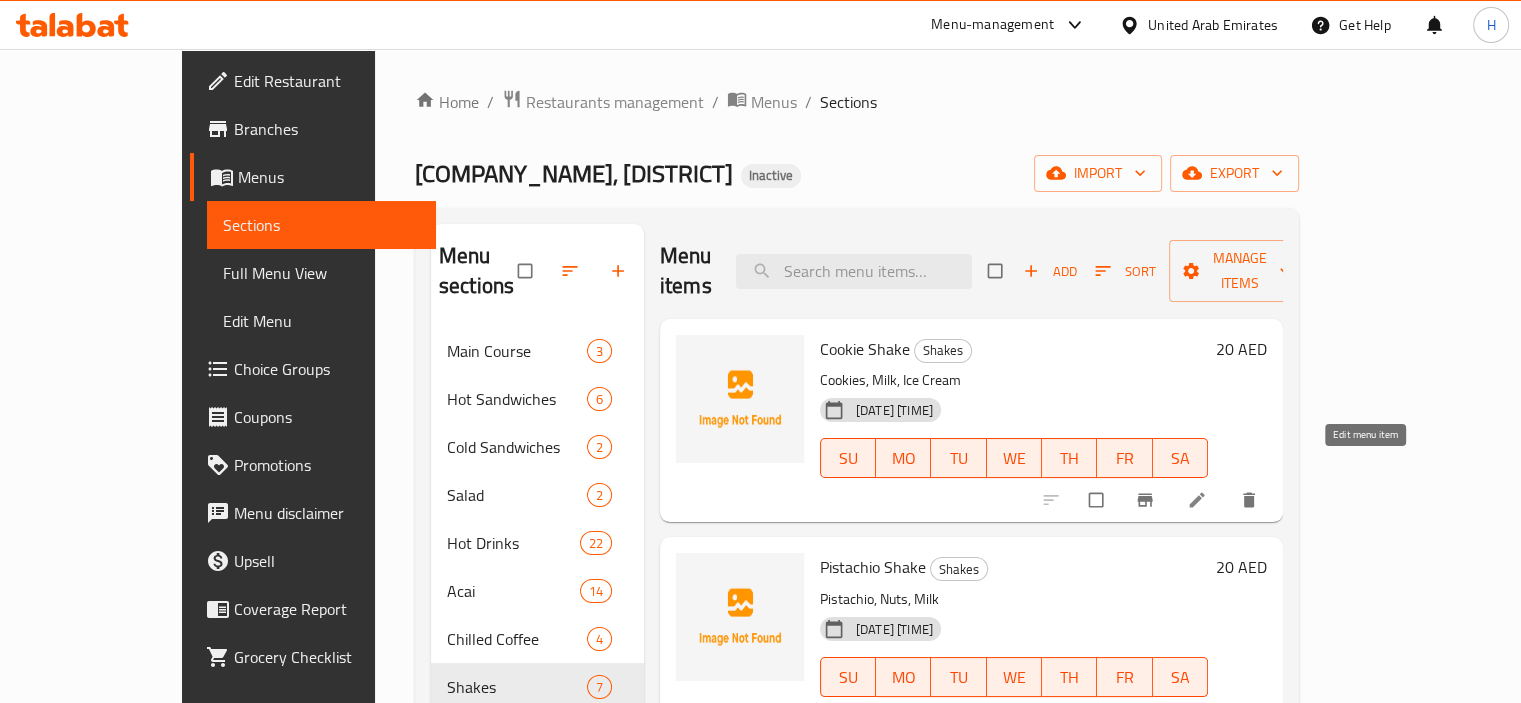 click 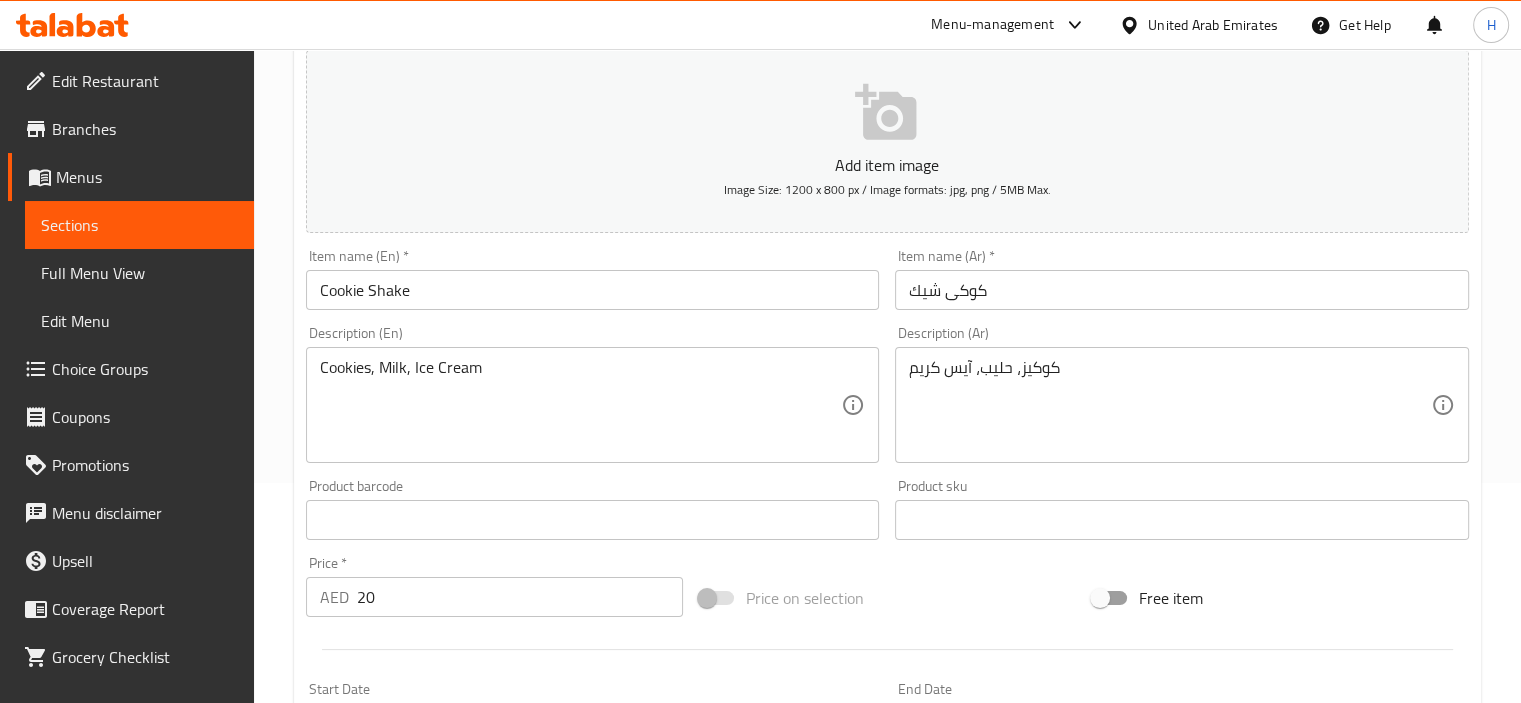 scroll, scrollTop: 236, scrollLeft: 0, axis: vertical 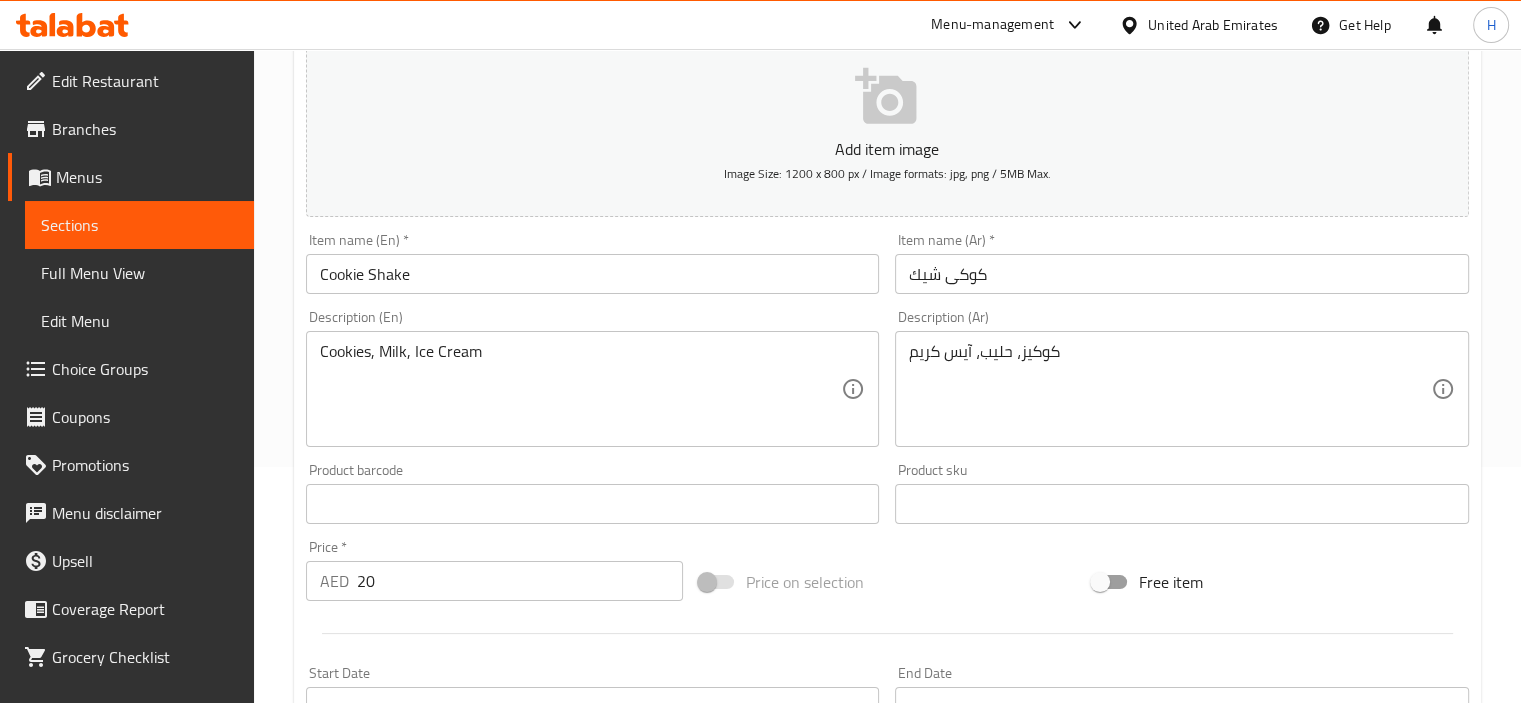 click on "كوكيز، حليب، آيس كريم" at bounding box center [1170, 389] 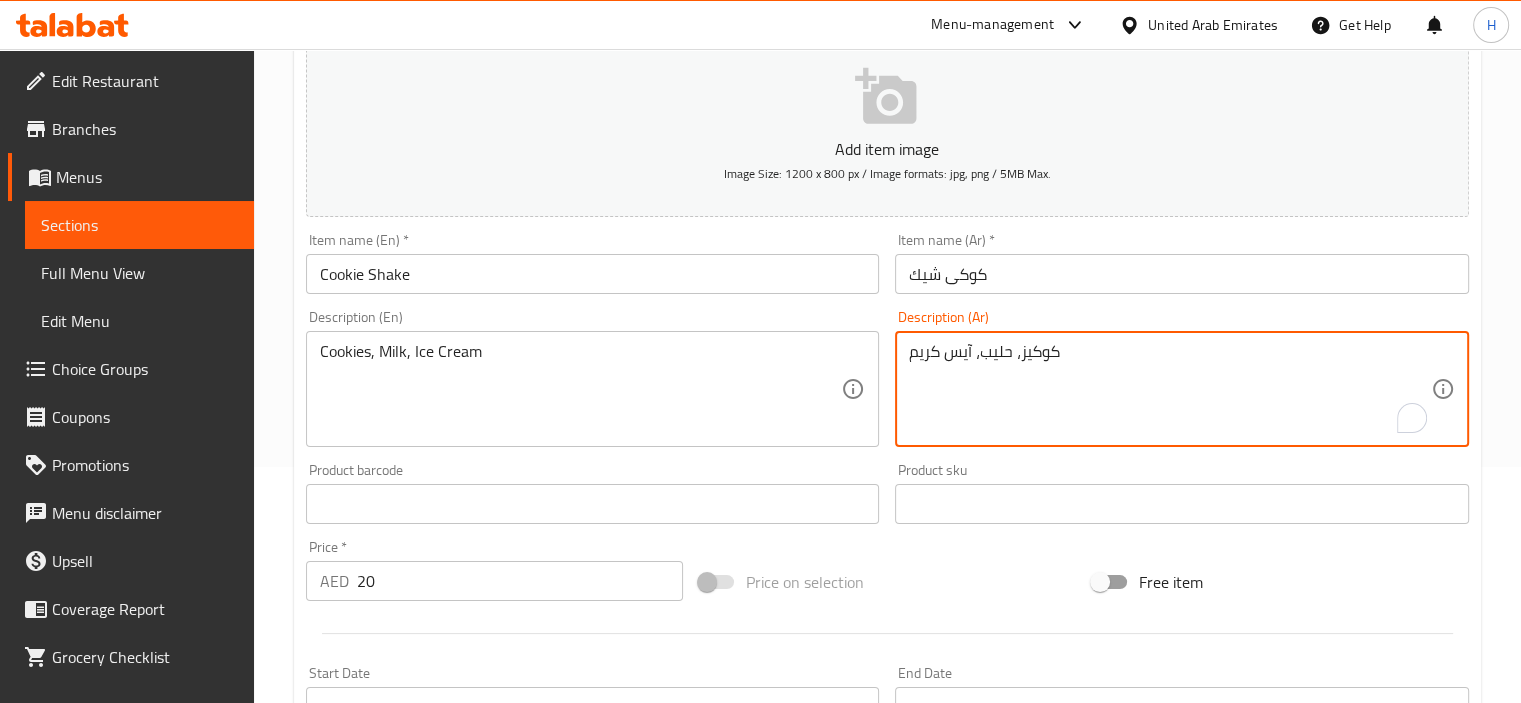 click on "كوكى شيك" at bounding box center (1182, 274) 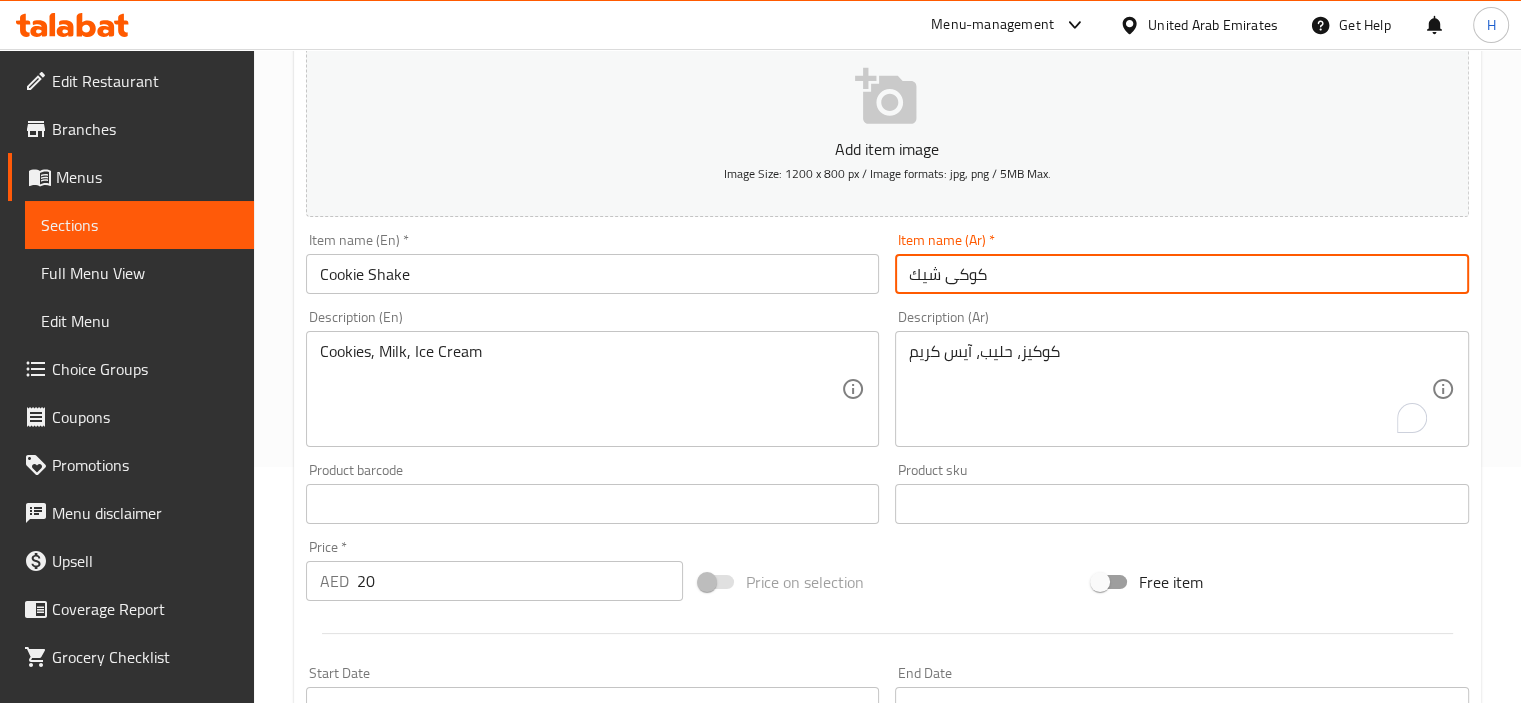 click on "كوكى شيك" at bounding box center (1182, 274) 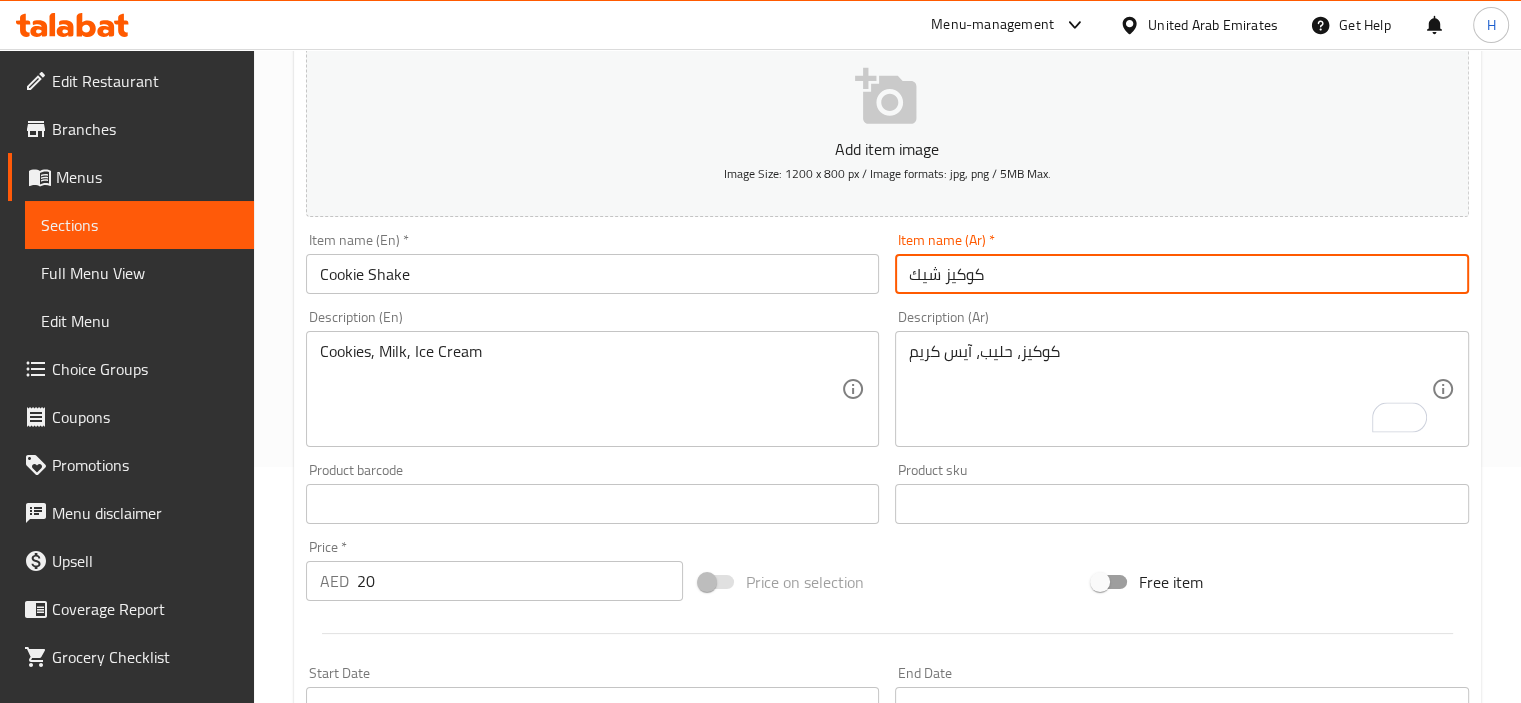 type on "كوكيز شيك" 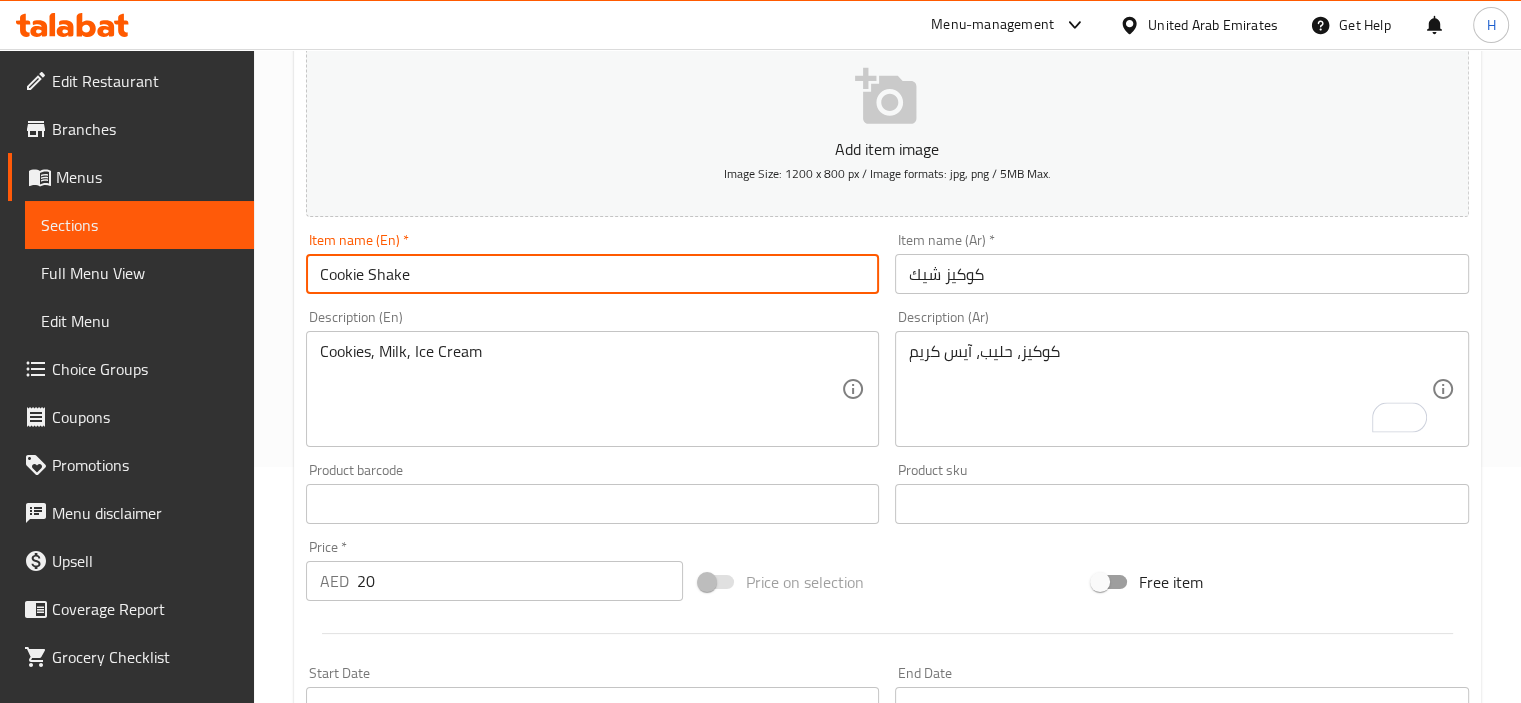 click on "Update" at bounding box center (445, 1090) 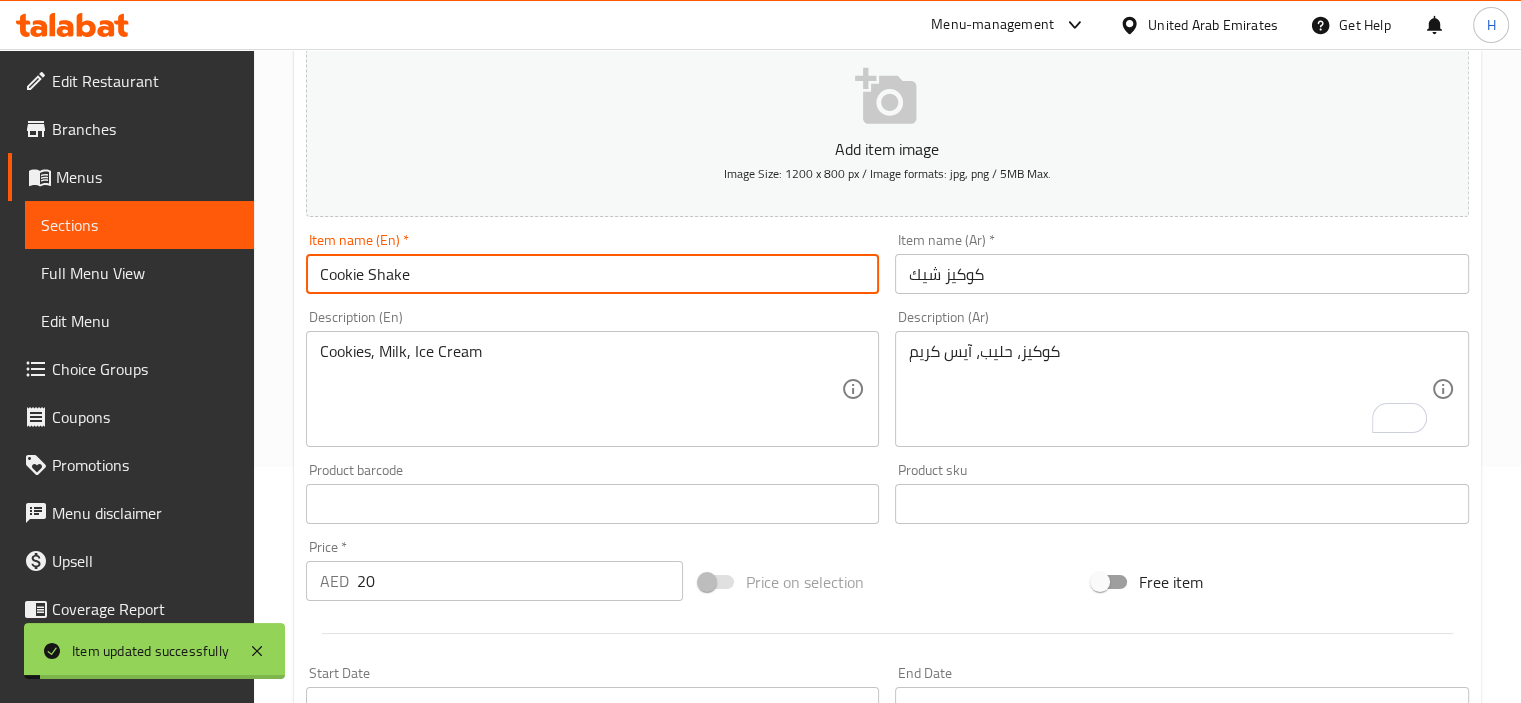 scroll, scrollTop: 0, scrollLeft: 0, axis: both 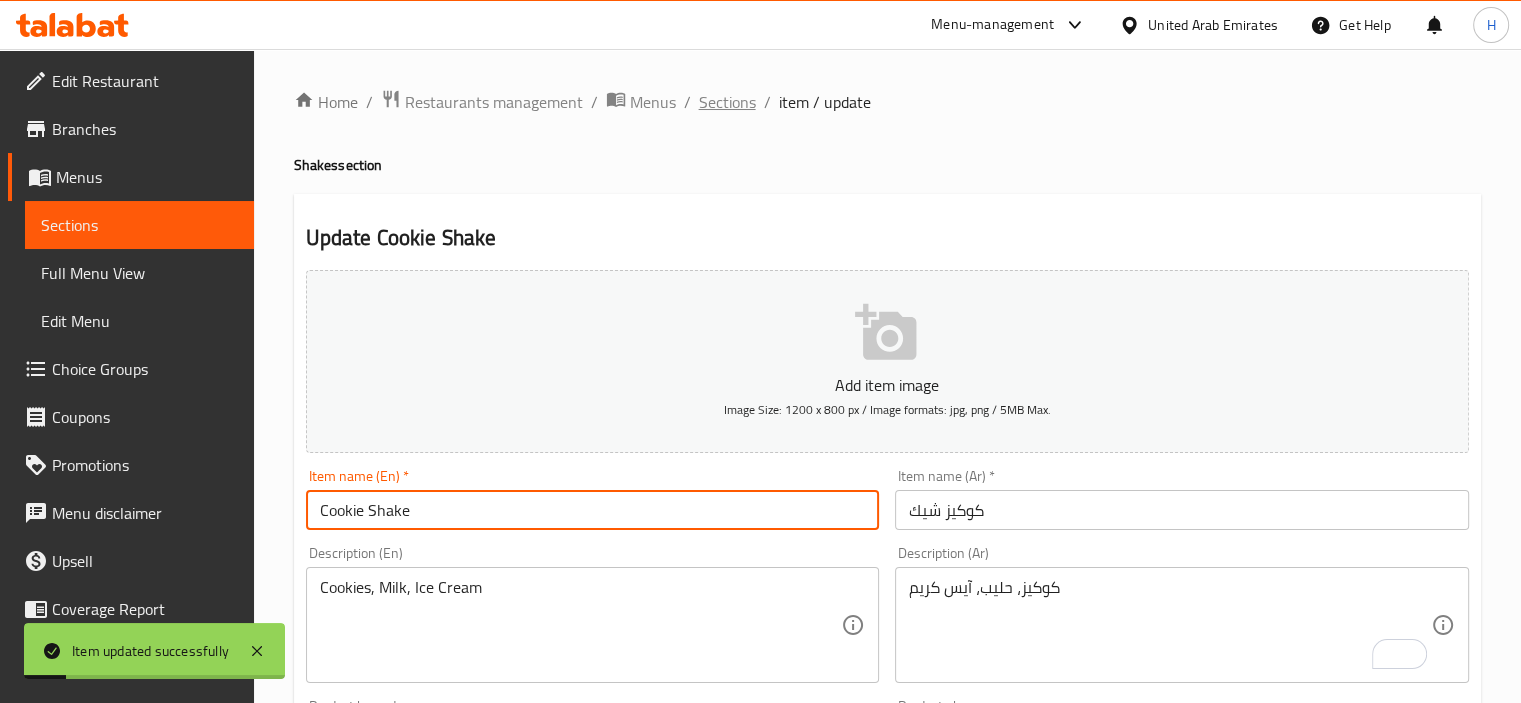 click on "Sections" at bounding box center (727, 102) 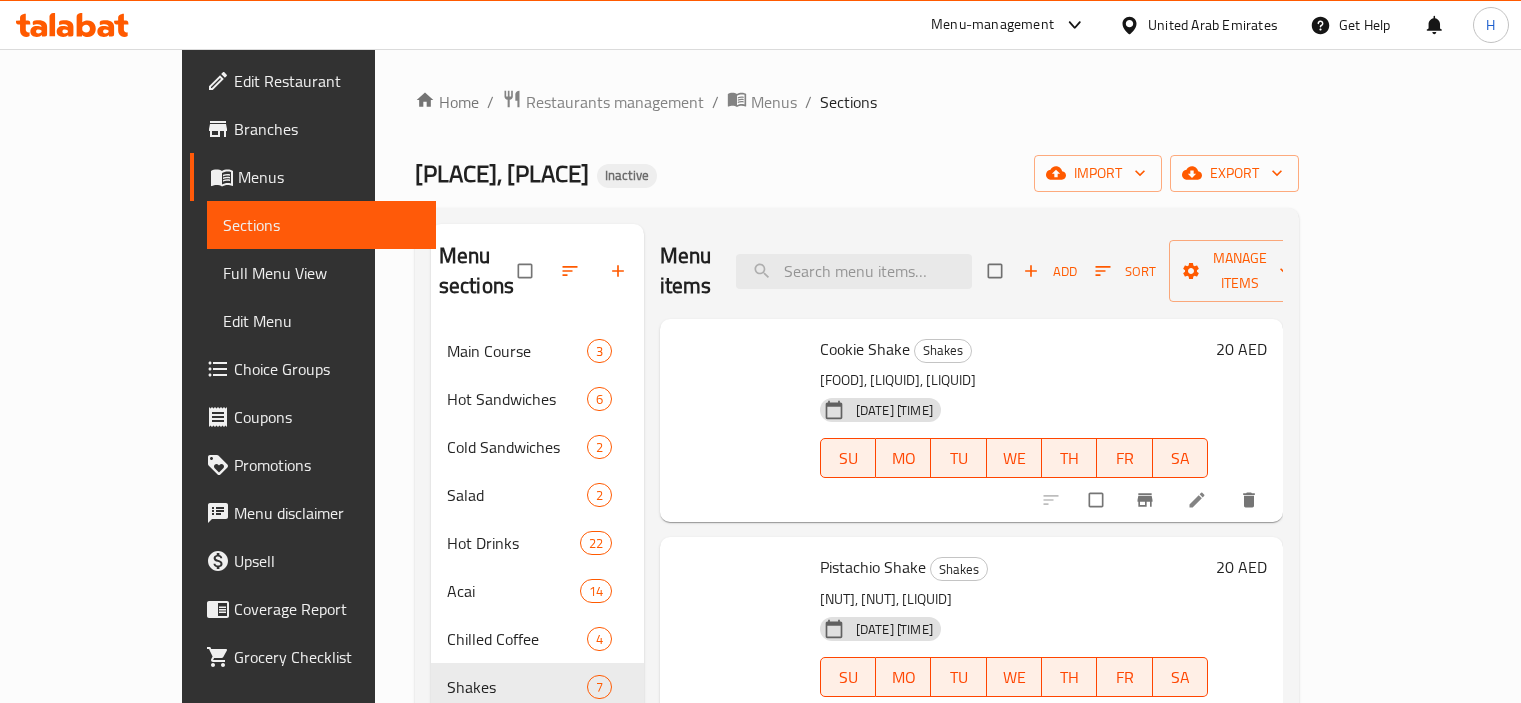 scroll, scrollTop: 0, scrollLeft: 0, axis: both 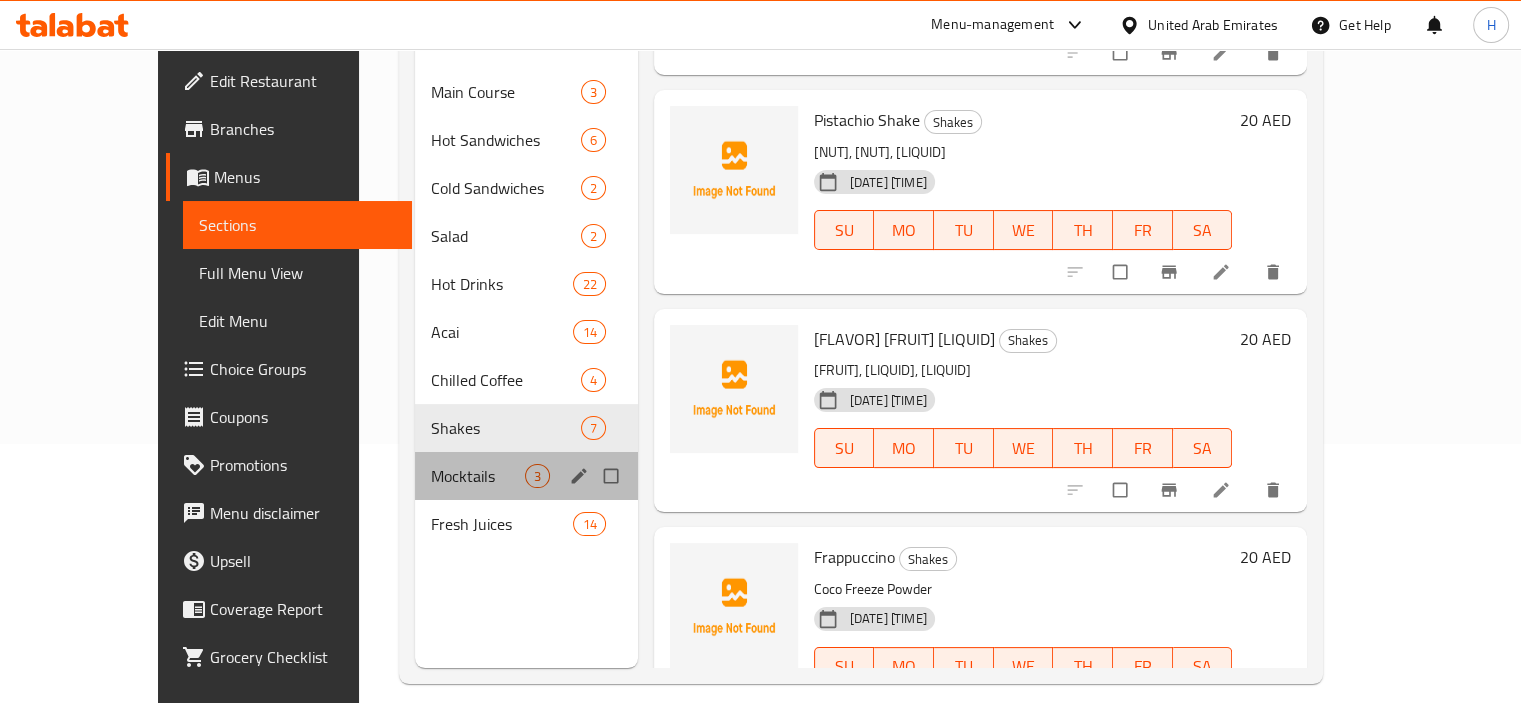 click on "Mocktails 3" at bounding box center [526, 476] 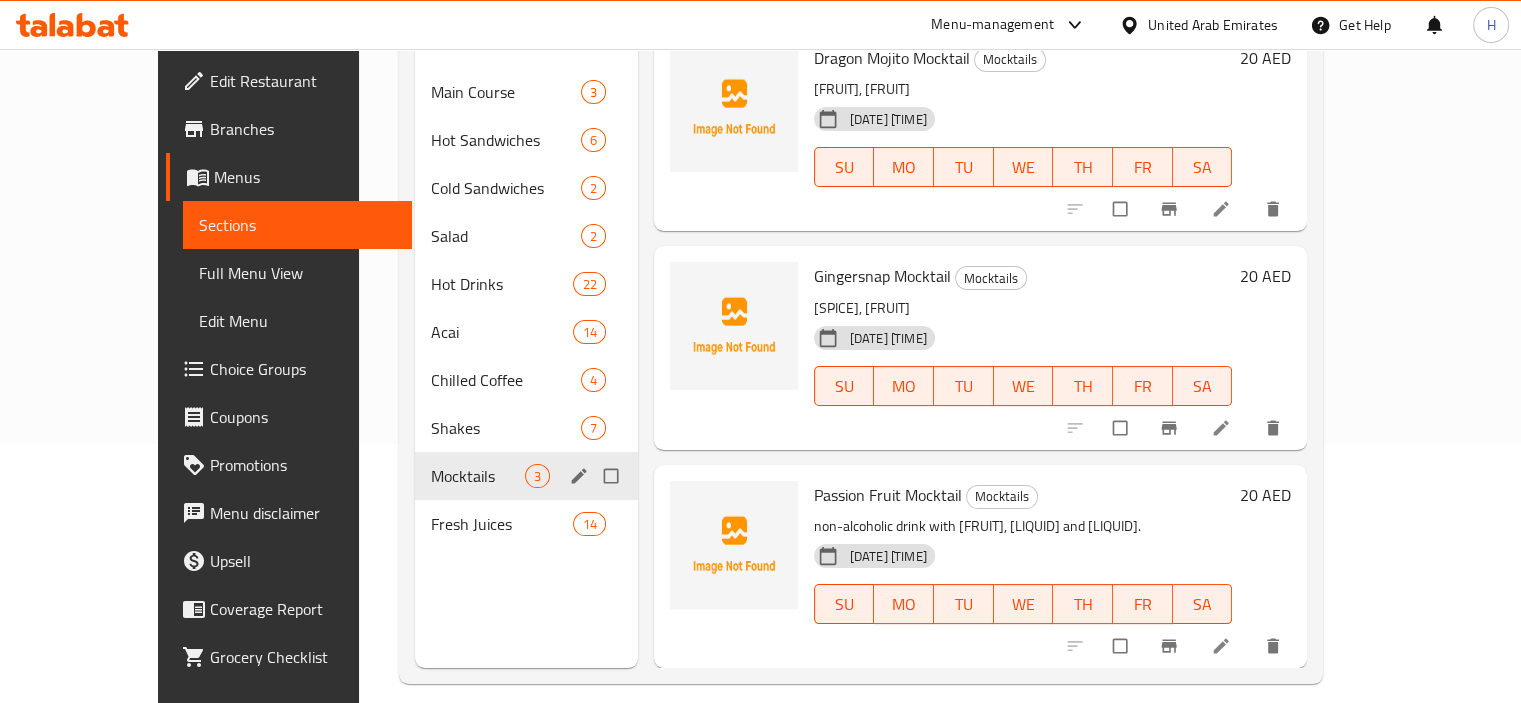 scroll, scrollTop: 2, scrollLeft: 0, axis: vertical 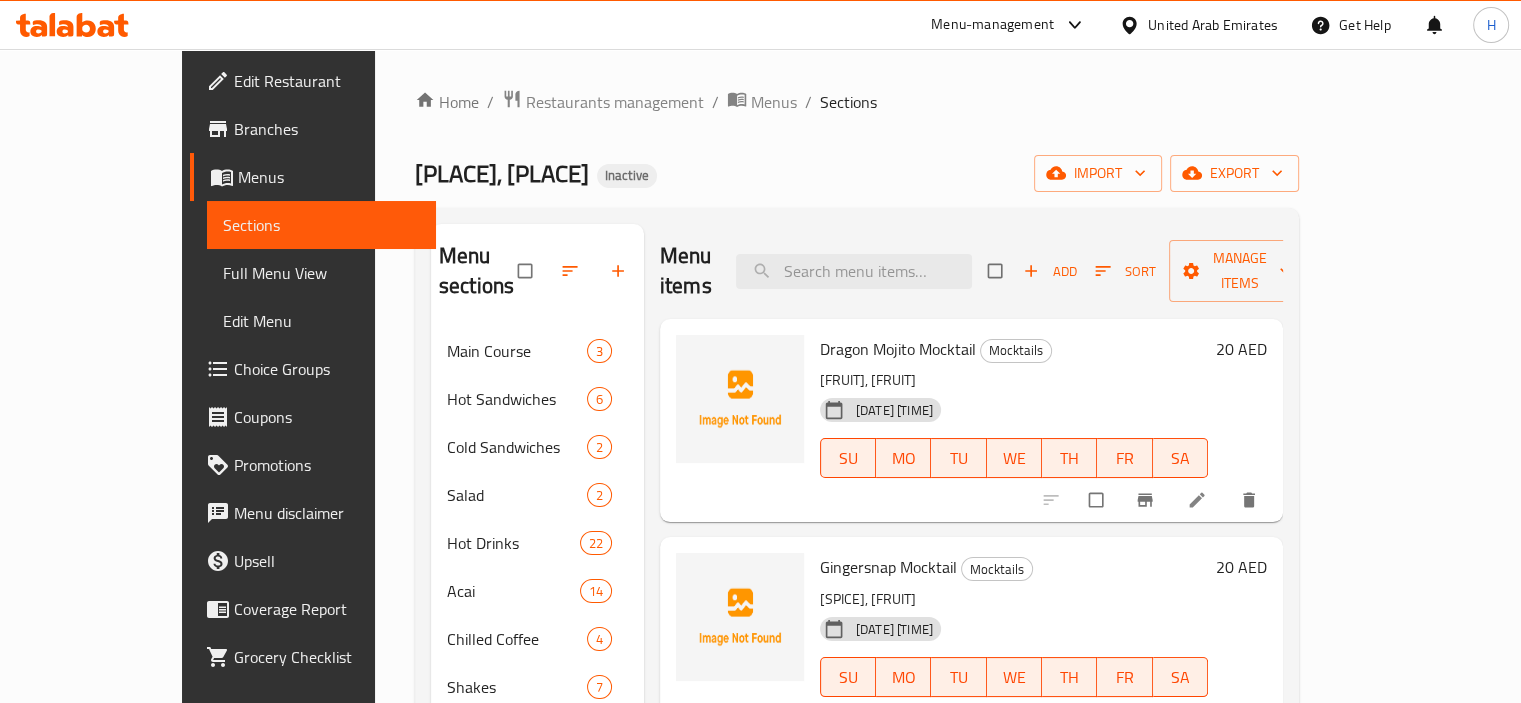 click at bounding box center [854, 271] 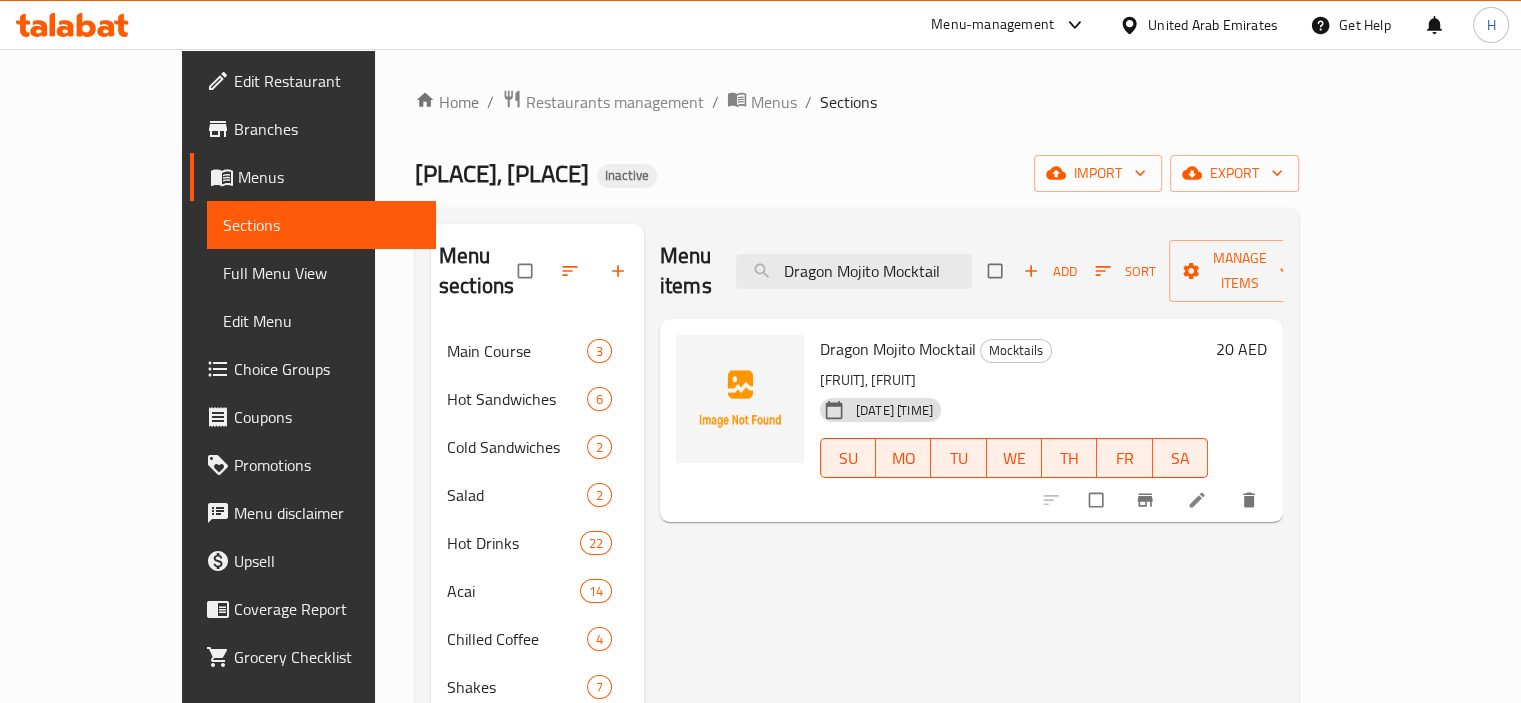 type on "Dragon Mojito Mocktail" 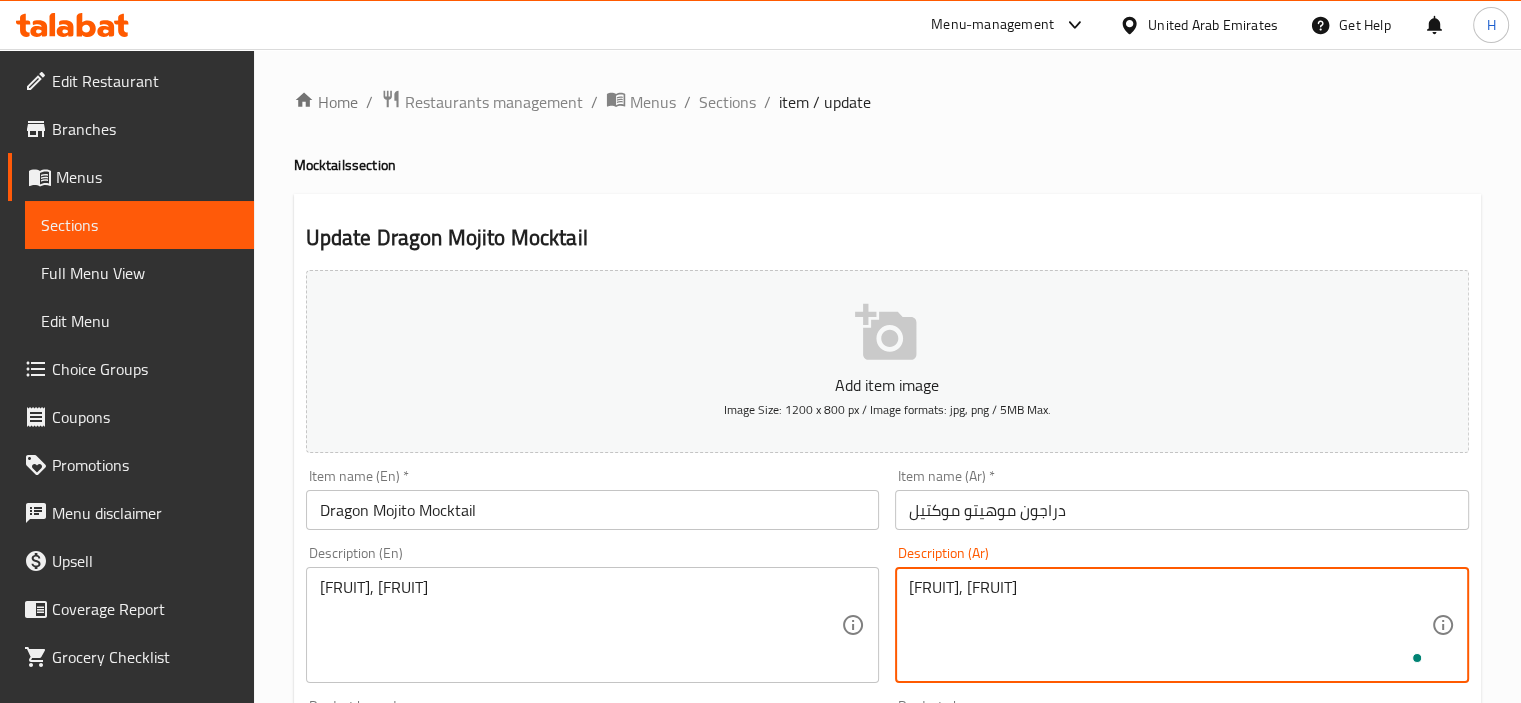 click on "التوت الأزرق، التوت البري Description (Ar)" at bounding box center [1182, 625] 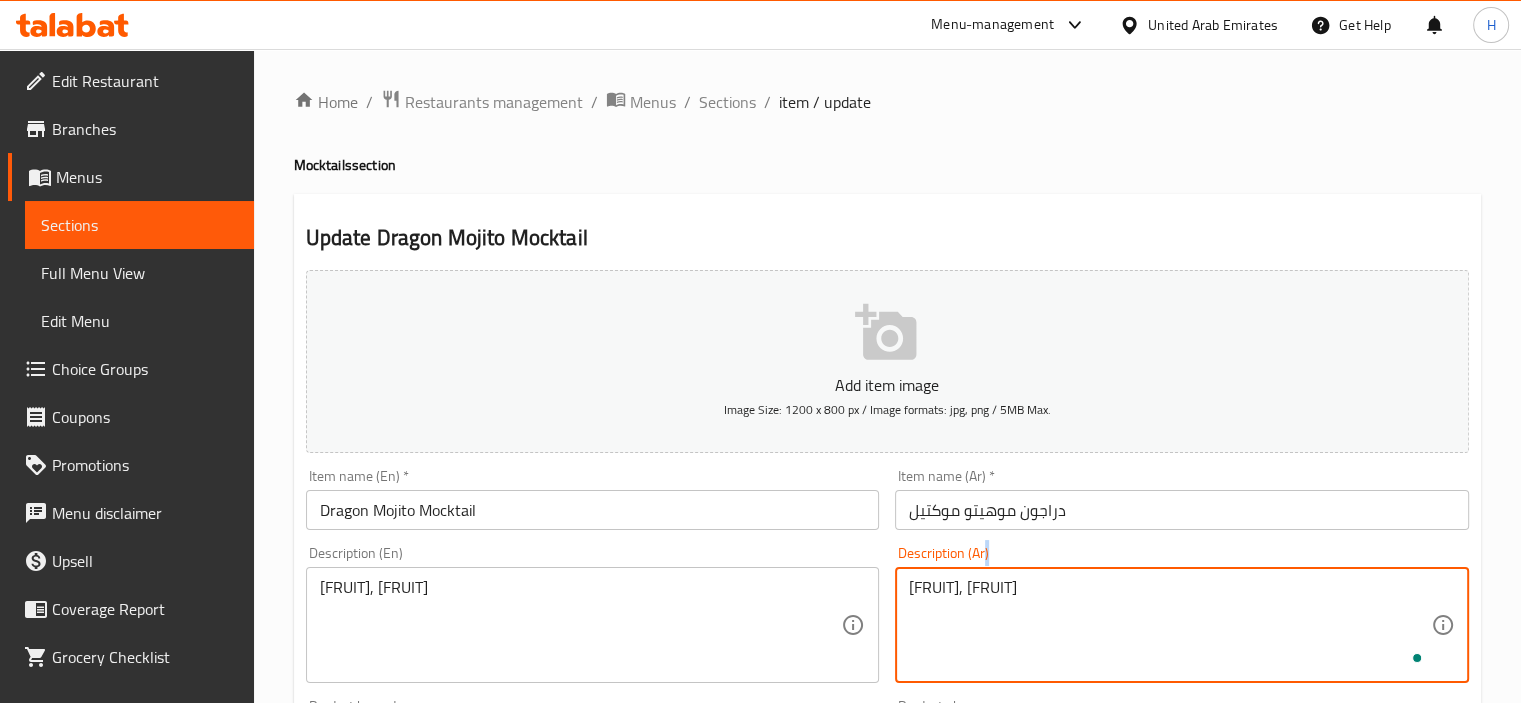 click on "التوت الأزرق، التوت البري Description (Ar)" at bounding box center (1182, 625) 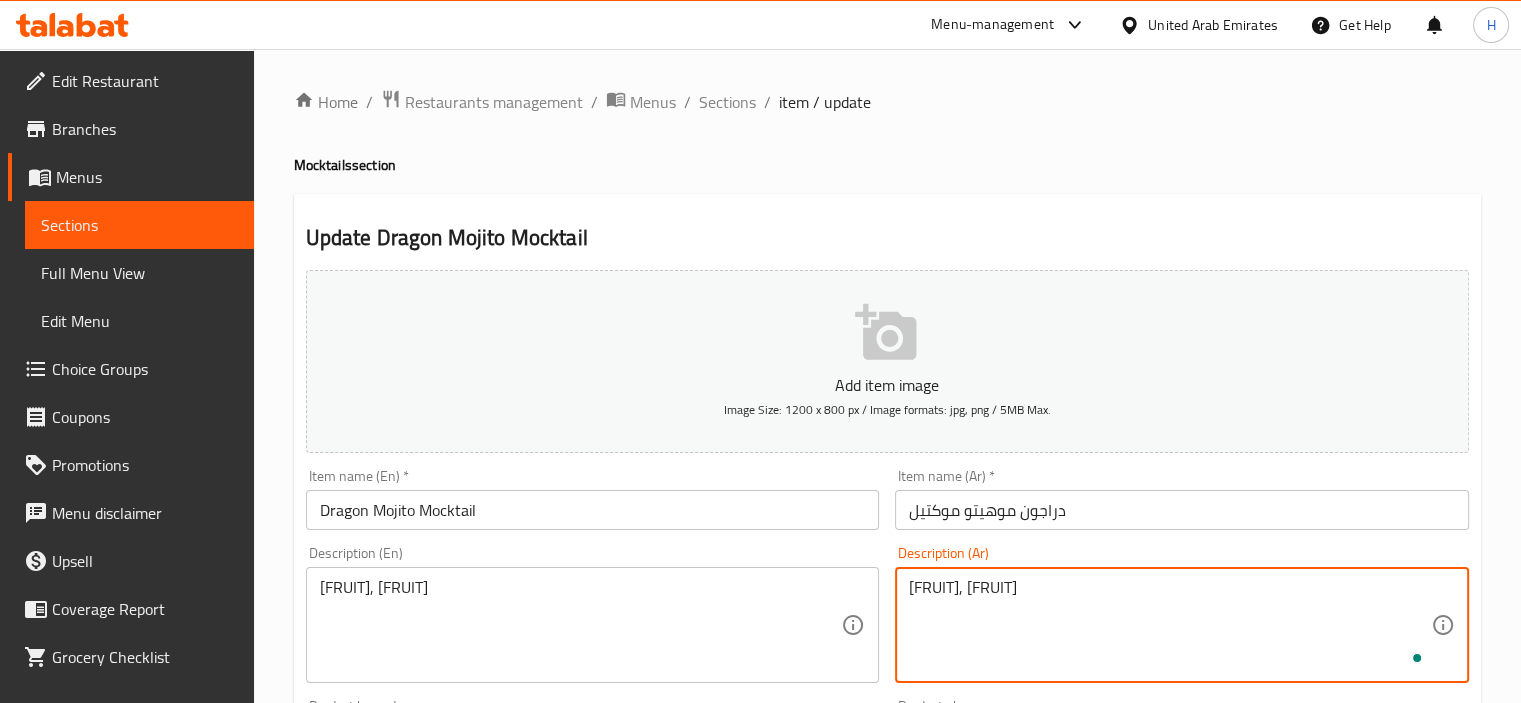 click on "التوت الأزرق، التوت البري Description (Ar)" at bounding box center (1182, 625) 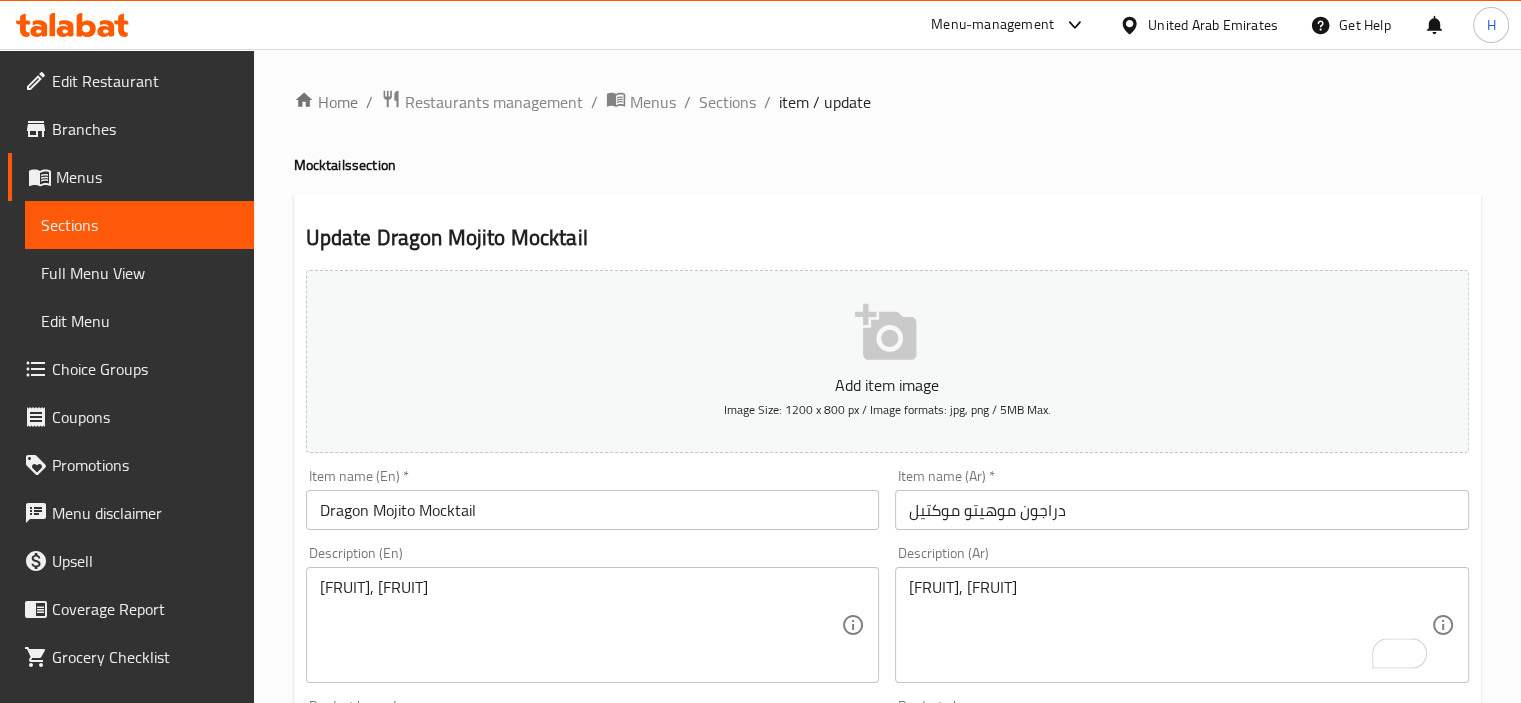 click on "التوت الأزرق، التوت البري Description (Ar)" at bounding box center [1182, 625] 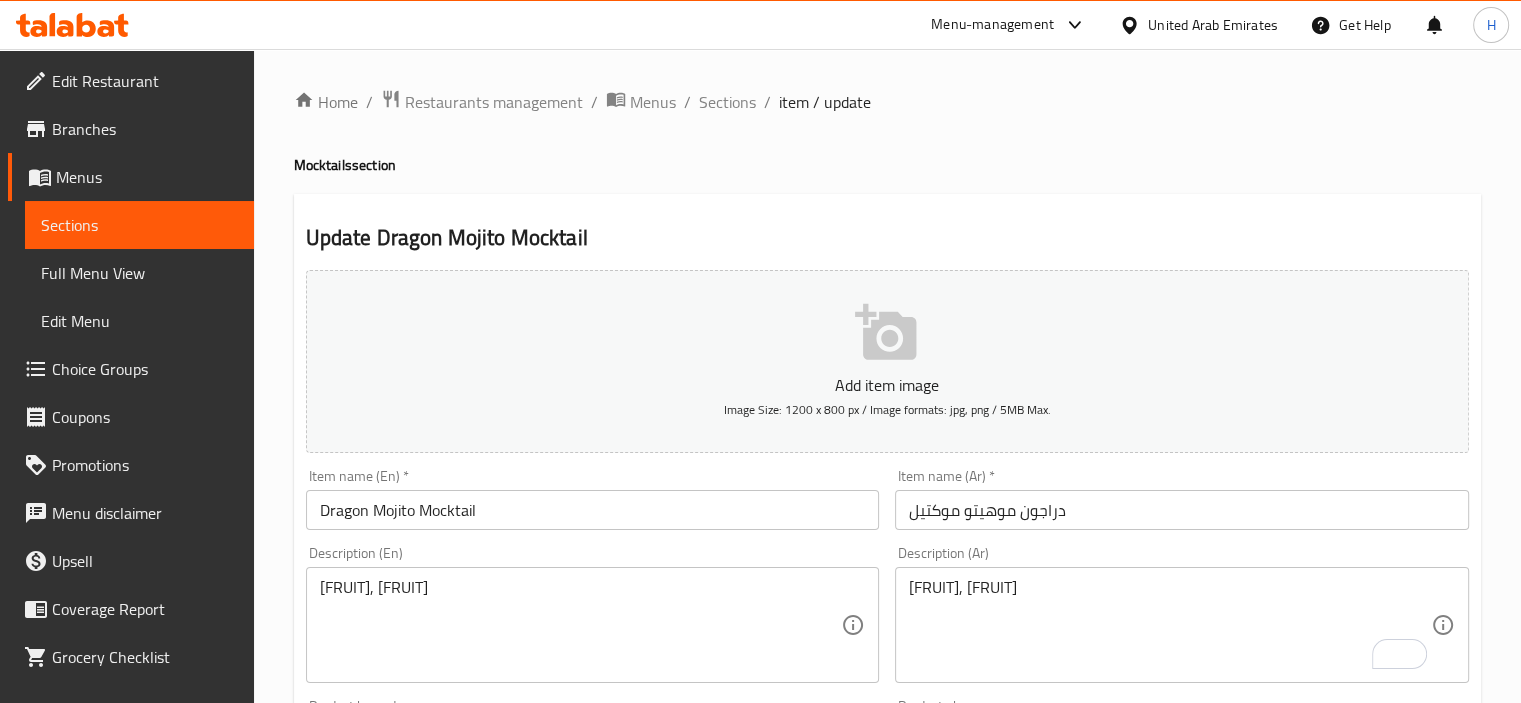 drag, startPoint x: 908, startPoint y: 633, endPoint x: 1386, endPoint y: 537, distance: 487.54486 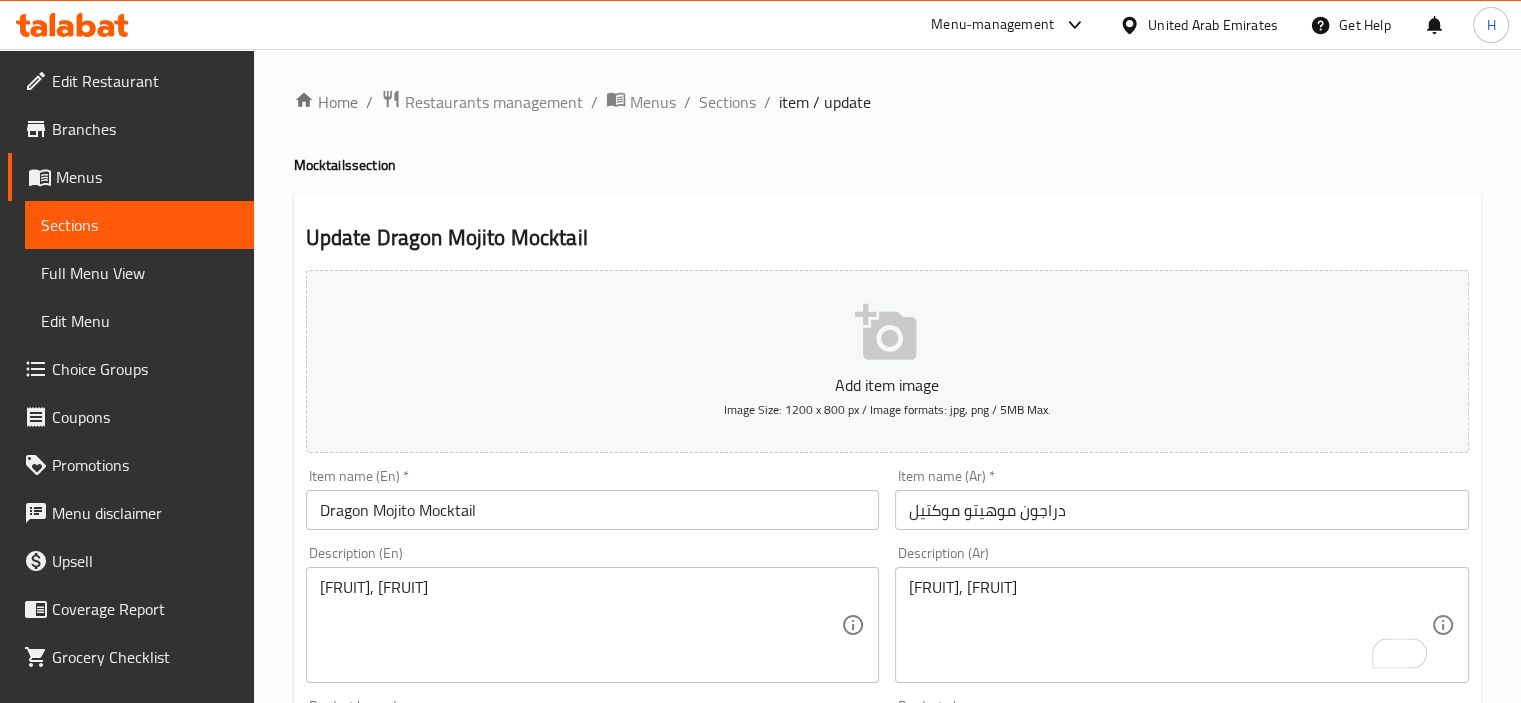 click on "التوت الأزرق، التوت البري Description (Ar)" at bounding box center [1182, 625] 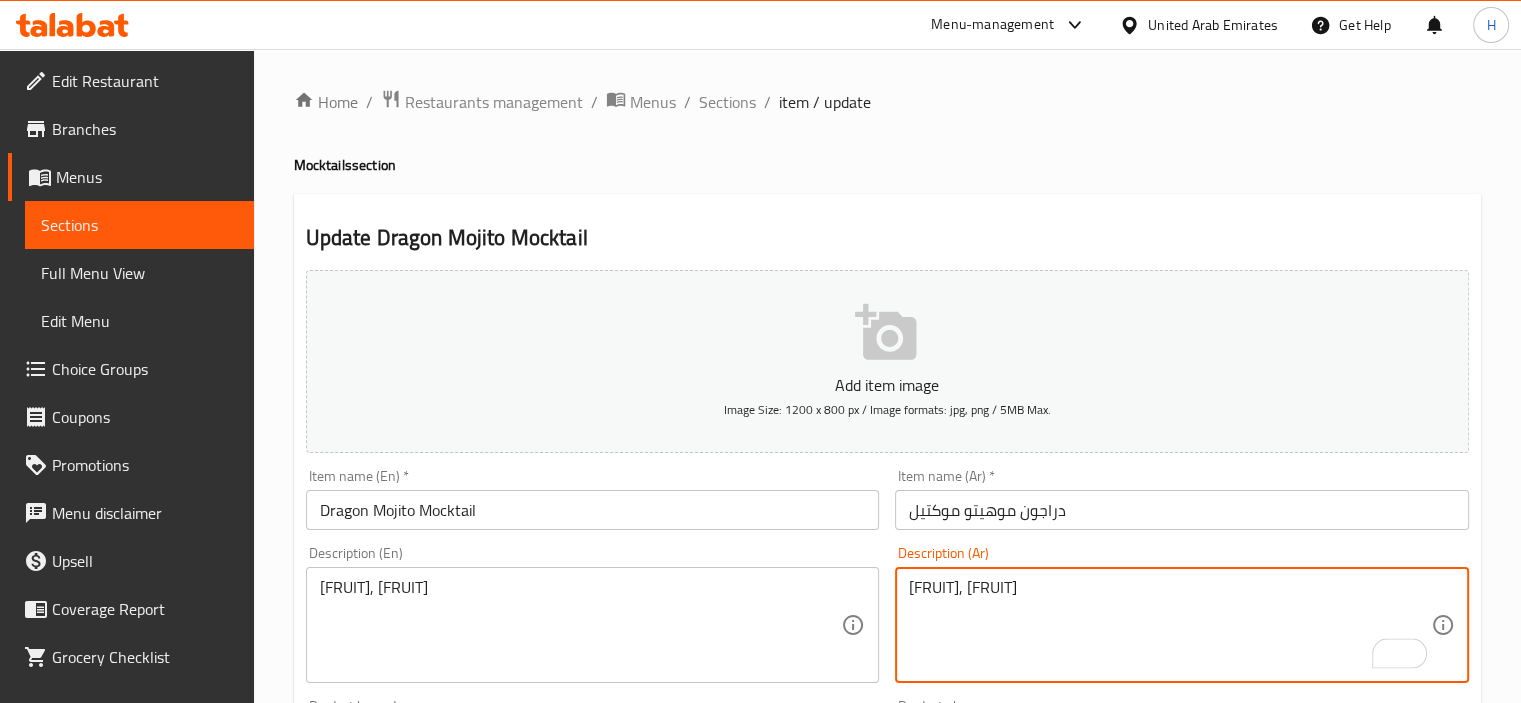 click on "التوت الأزرق، التوت البري Description (Ar)" at bounding box center [1182, 625] 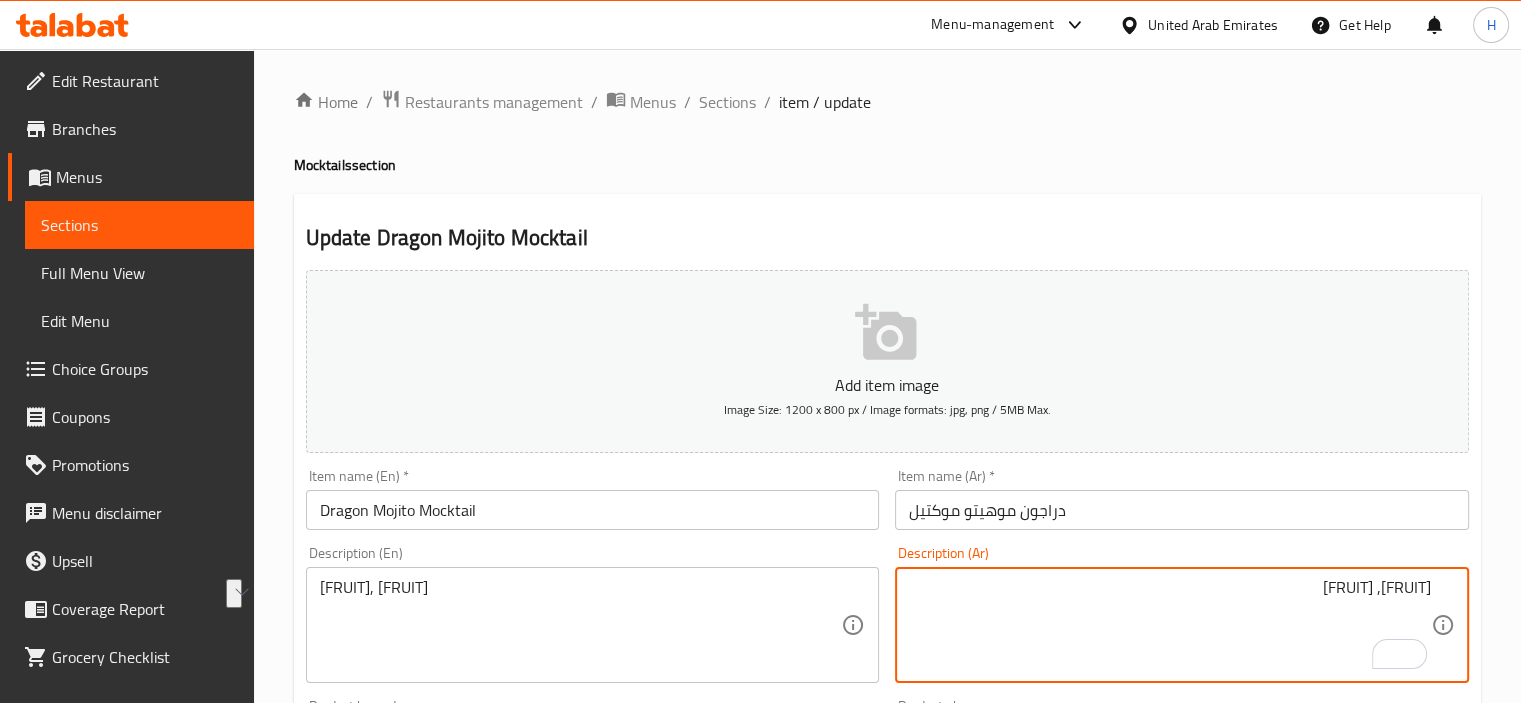 click on "التوت الأزرق، التوت البري" at bounding box center [1170, 625] 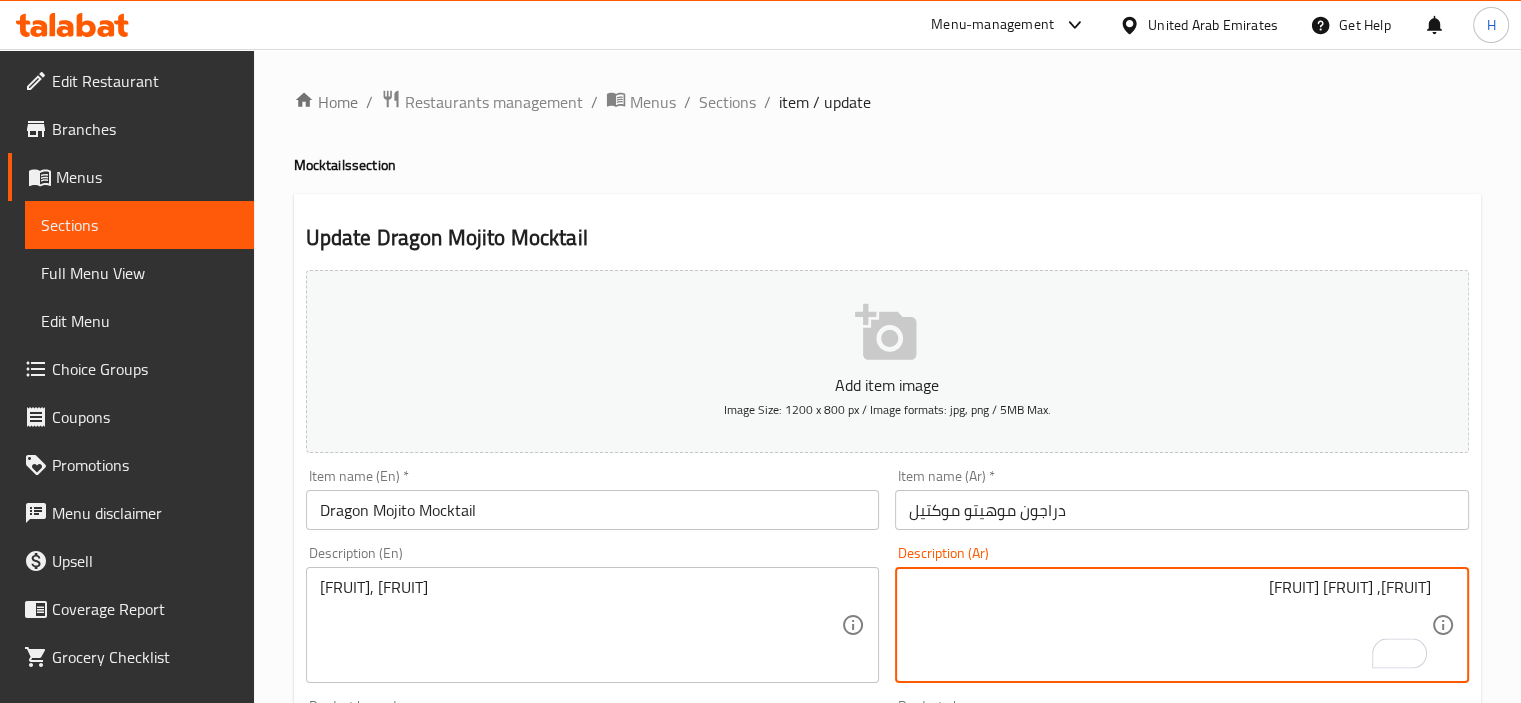 type on "التوت الأزرق، التوت البري الاحمر" 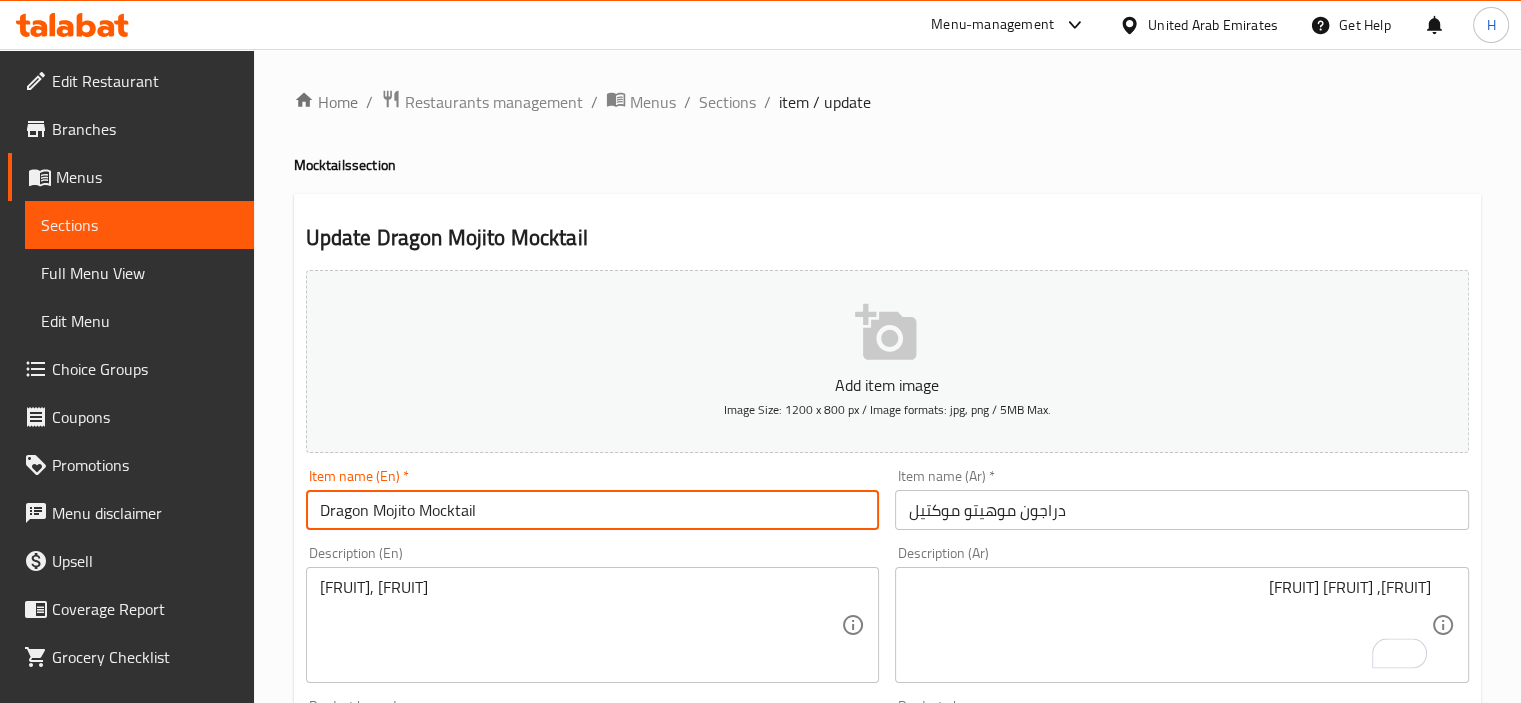 click on "Update" at bounding box center (445, 1326) 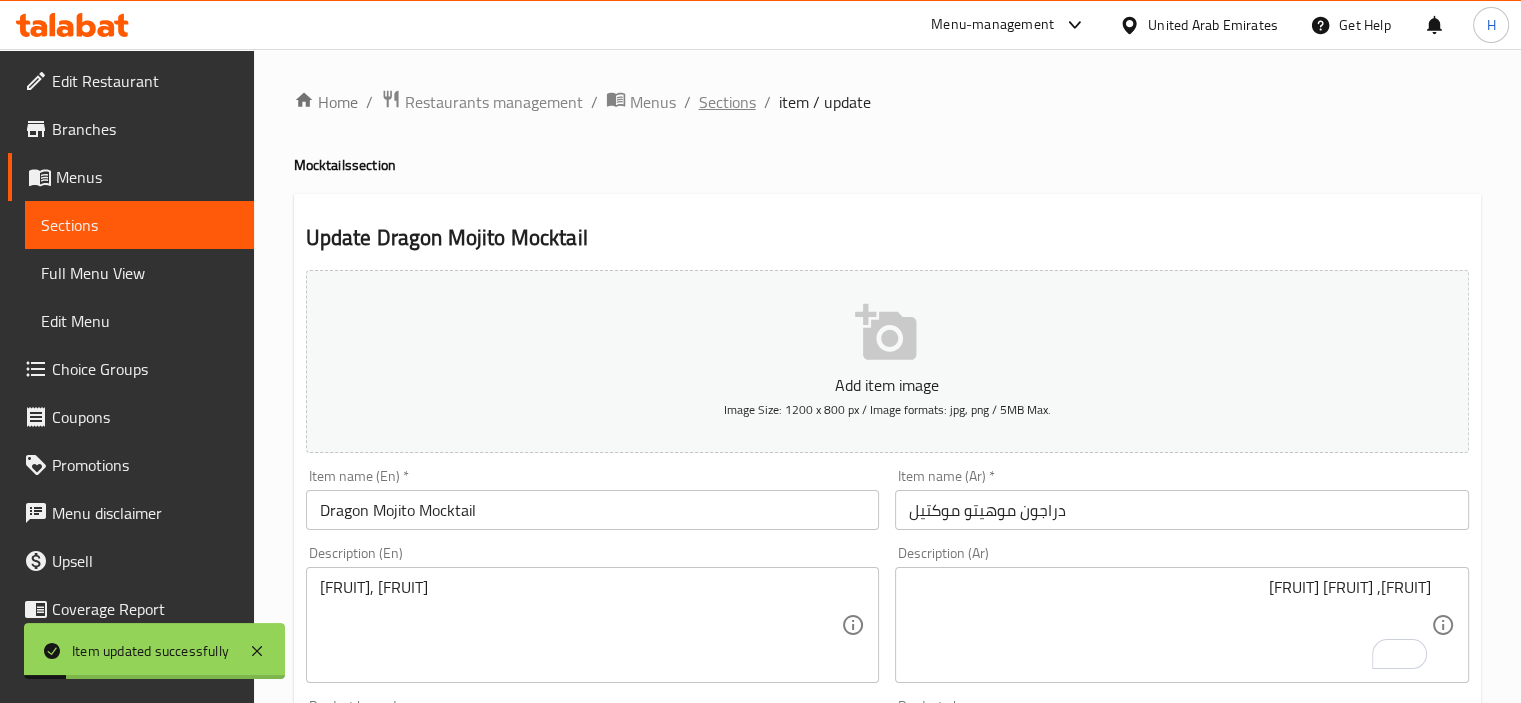 click on "Sections" at bounding box center (727, 102) 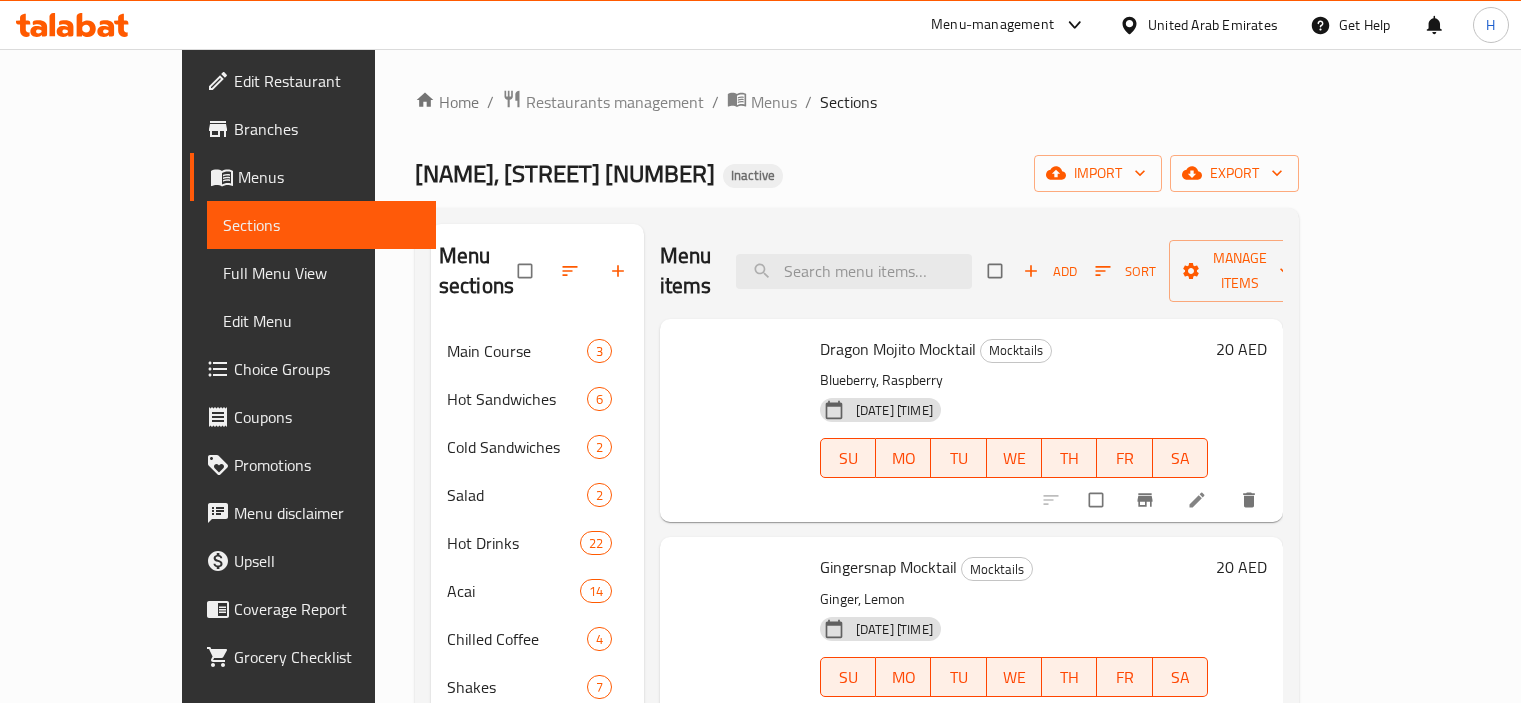 scroll, scrollTop: 0, scrollLeft: 0, axis: both 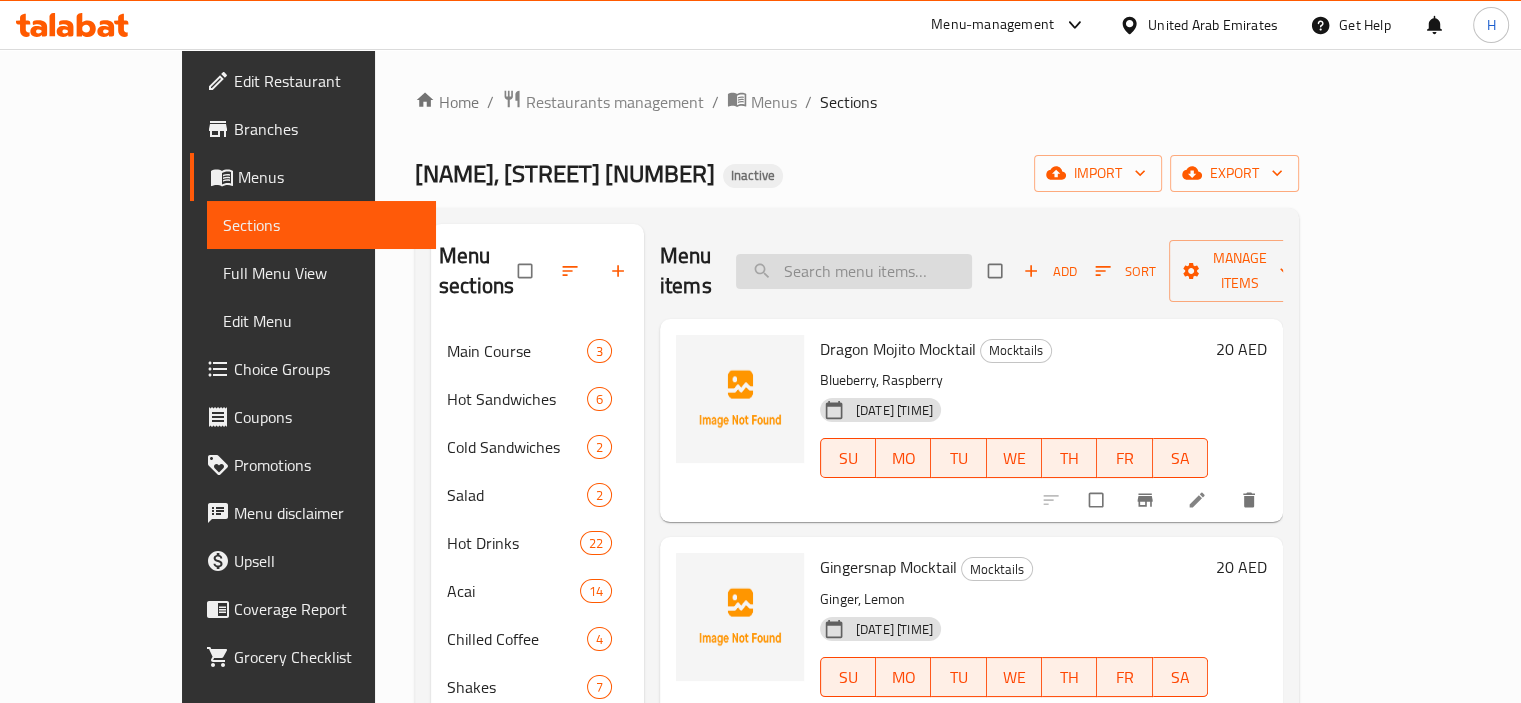 click at bounding box center [854, 271] 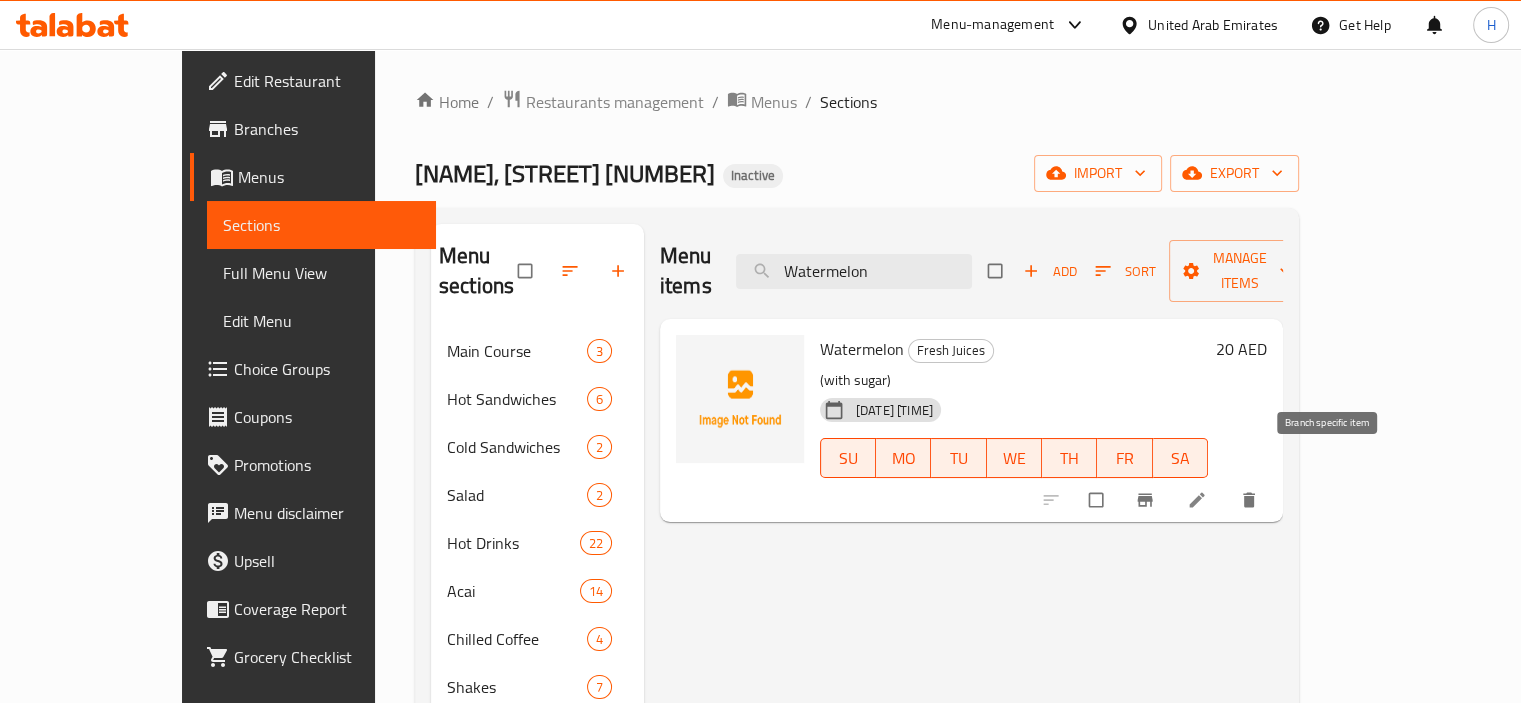 type on "Watermelon" 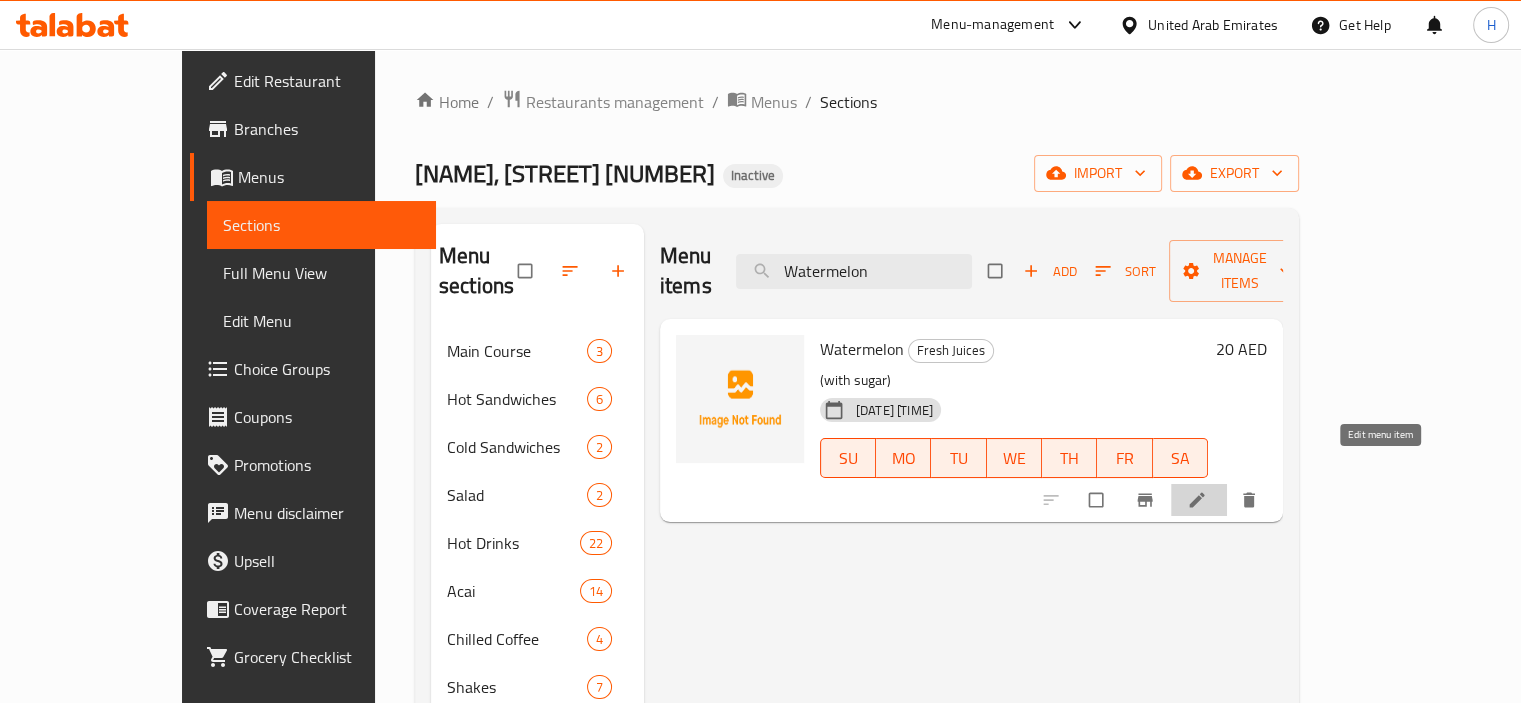 click 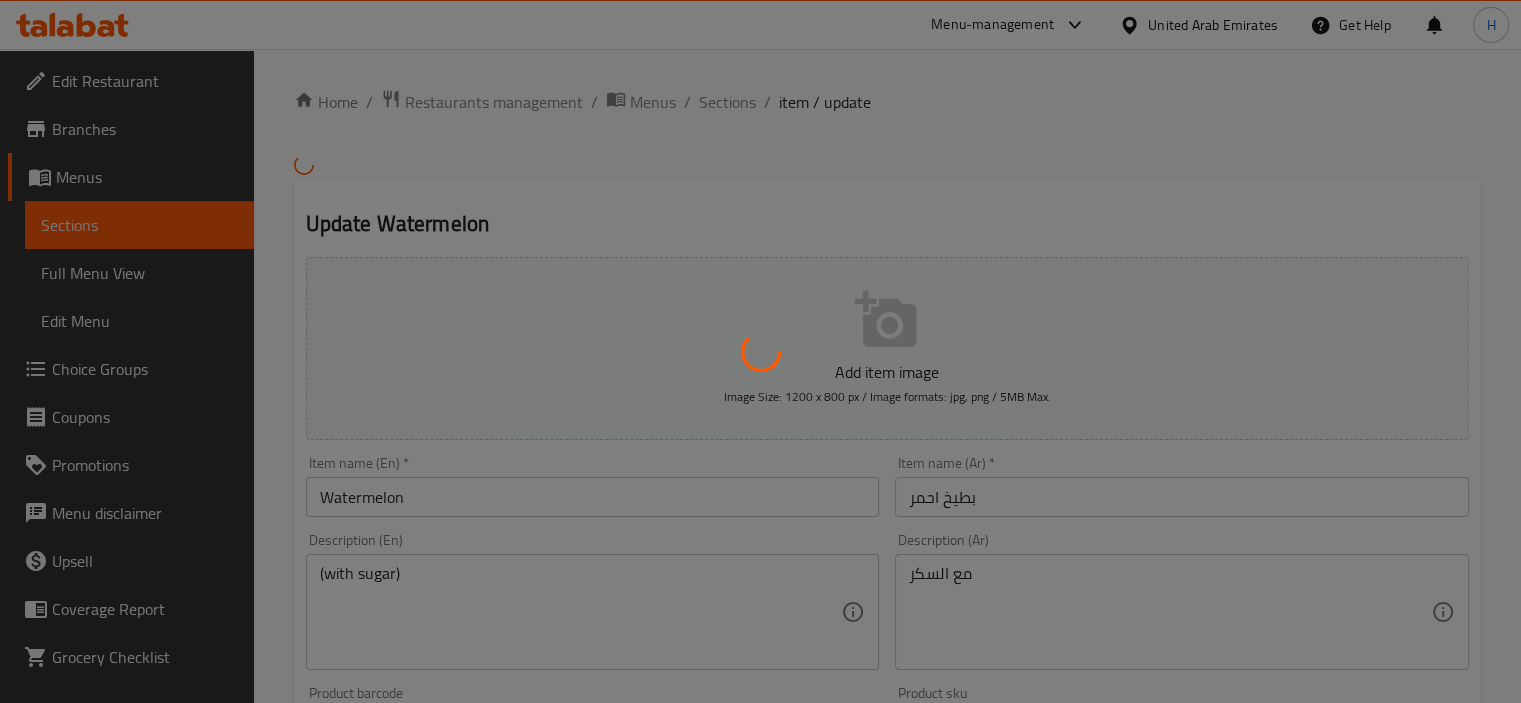 scroll, scrollTop: 70, scrollLeft: 0, axis: vertical 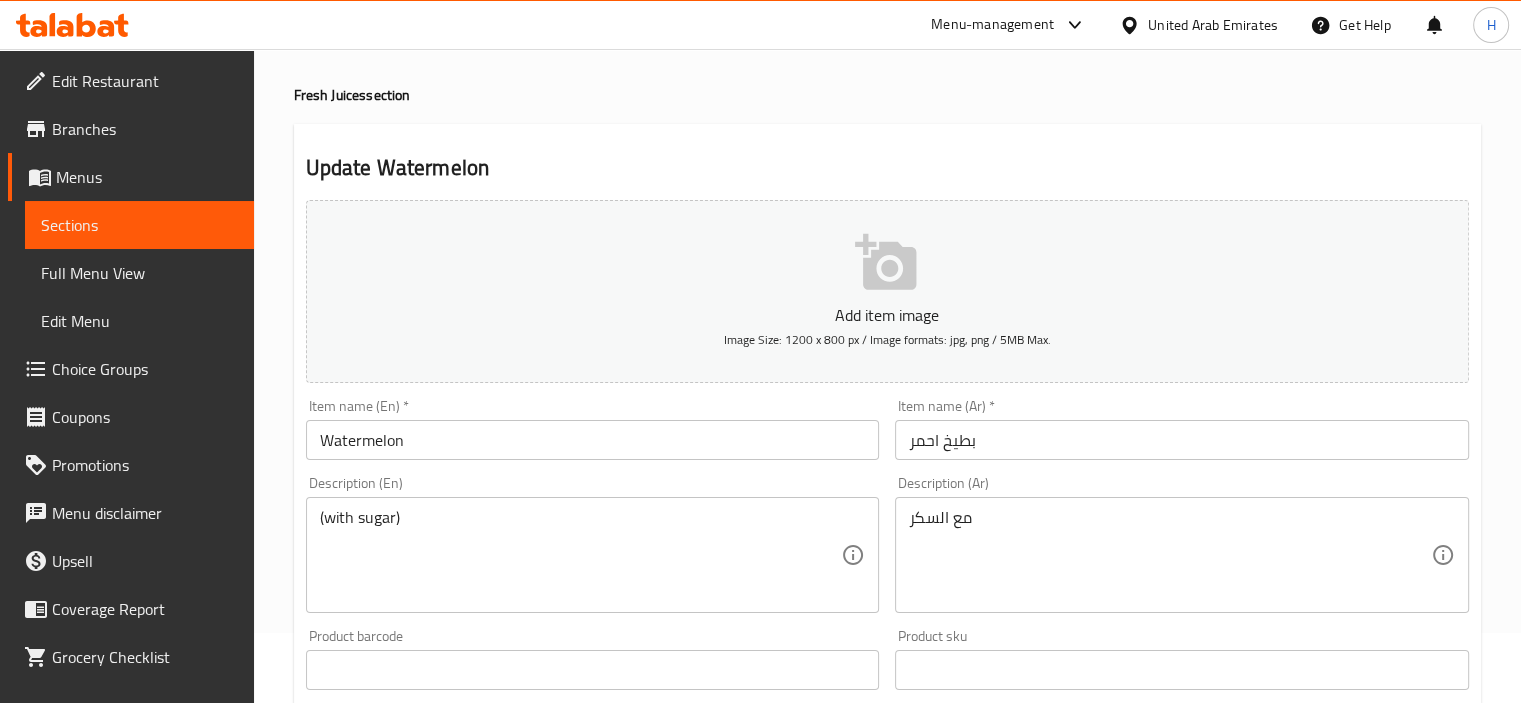 click on "Watermelon" at bounding box center [593, 440] 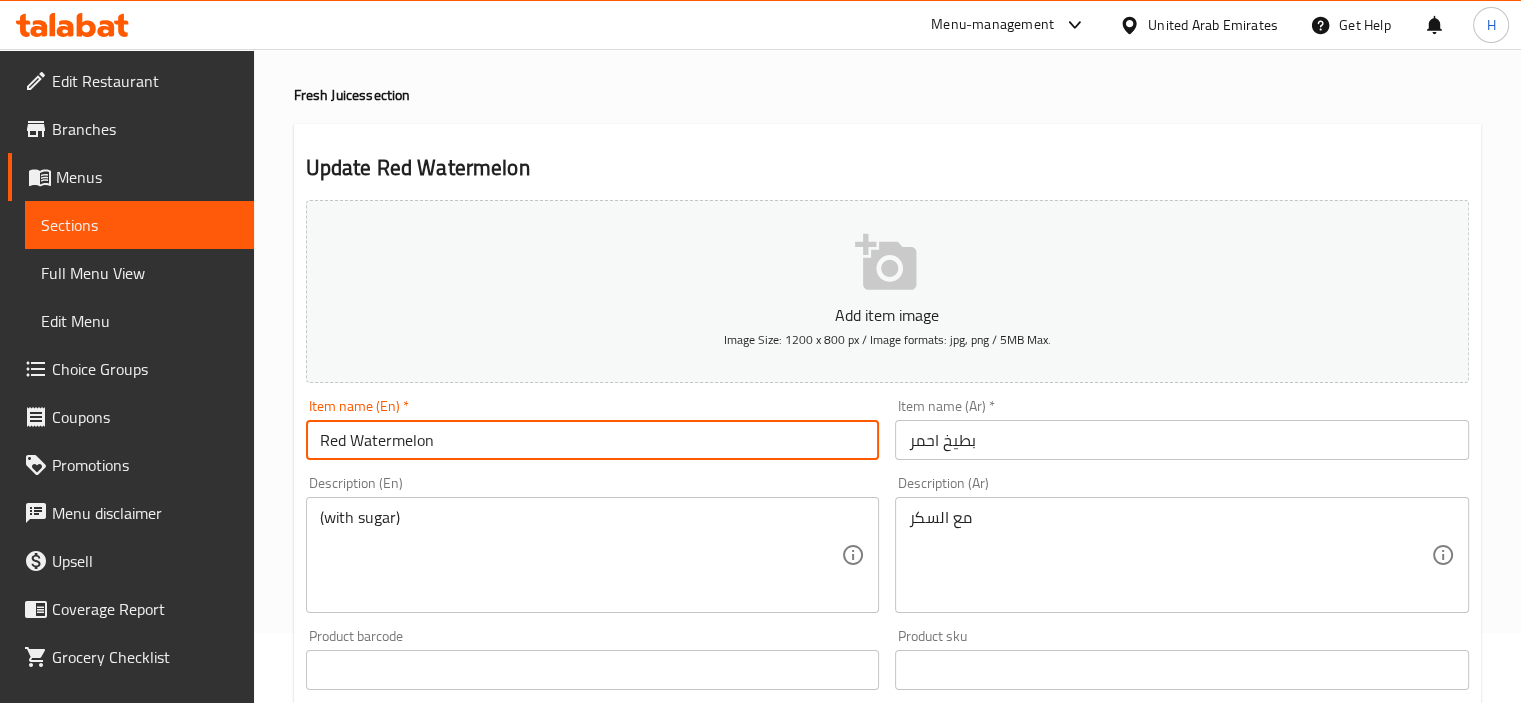 click on "Red Watermelon" at bounding box center [593, 440] 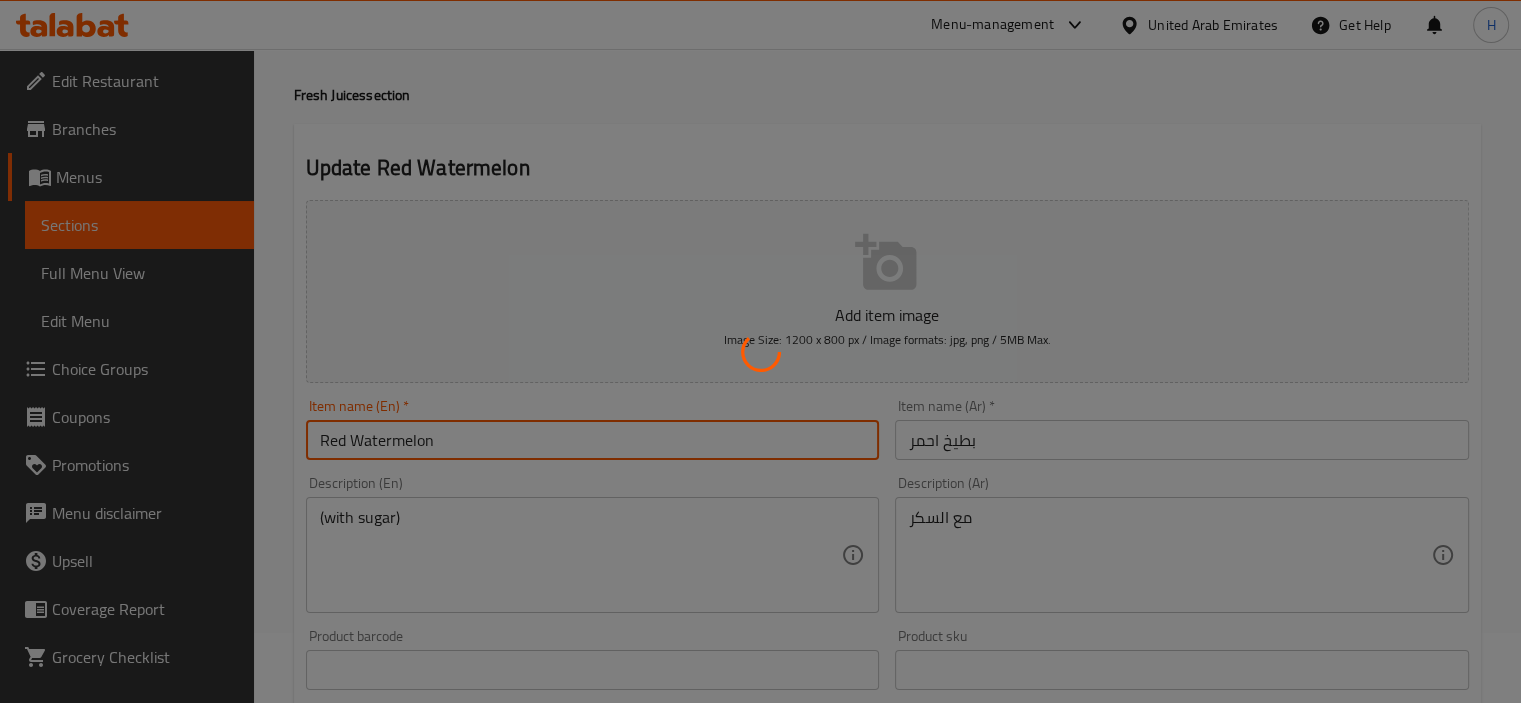 scroll, scrollTop: 0, scrollLeft: 0, axis: both 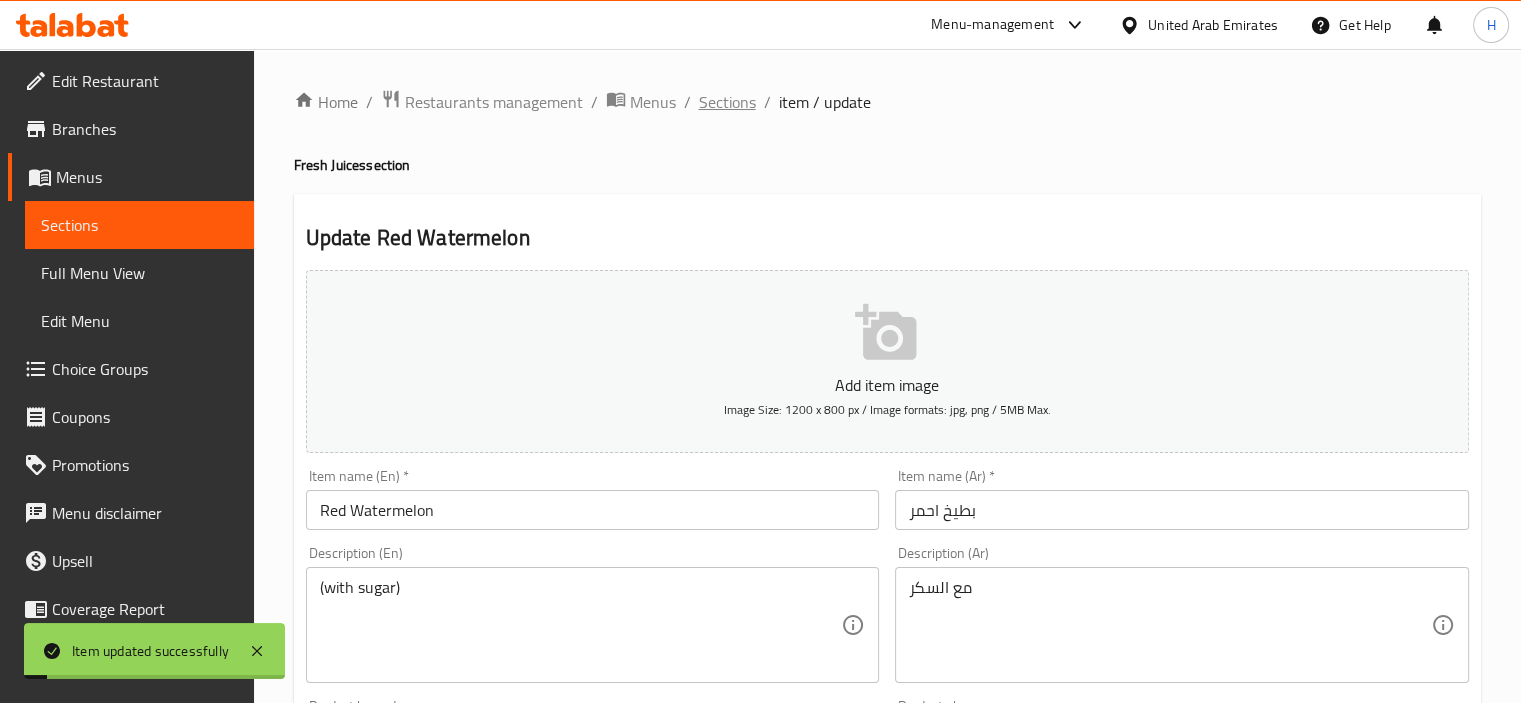 click on "Sections" at bounding box center [727, 102] 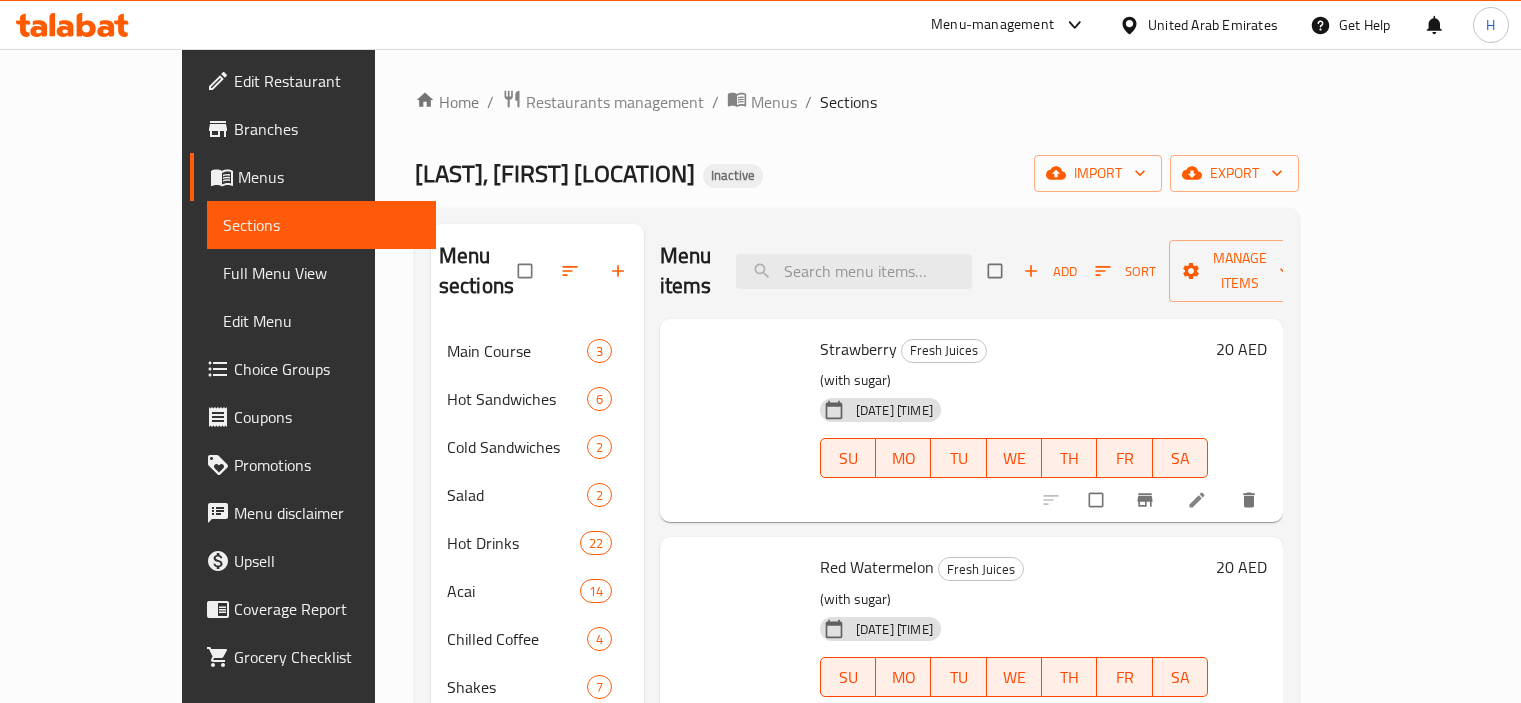 scroll, scrollTop: 0, scrollLeft: 0, axis: both 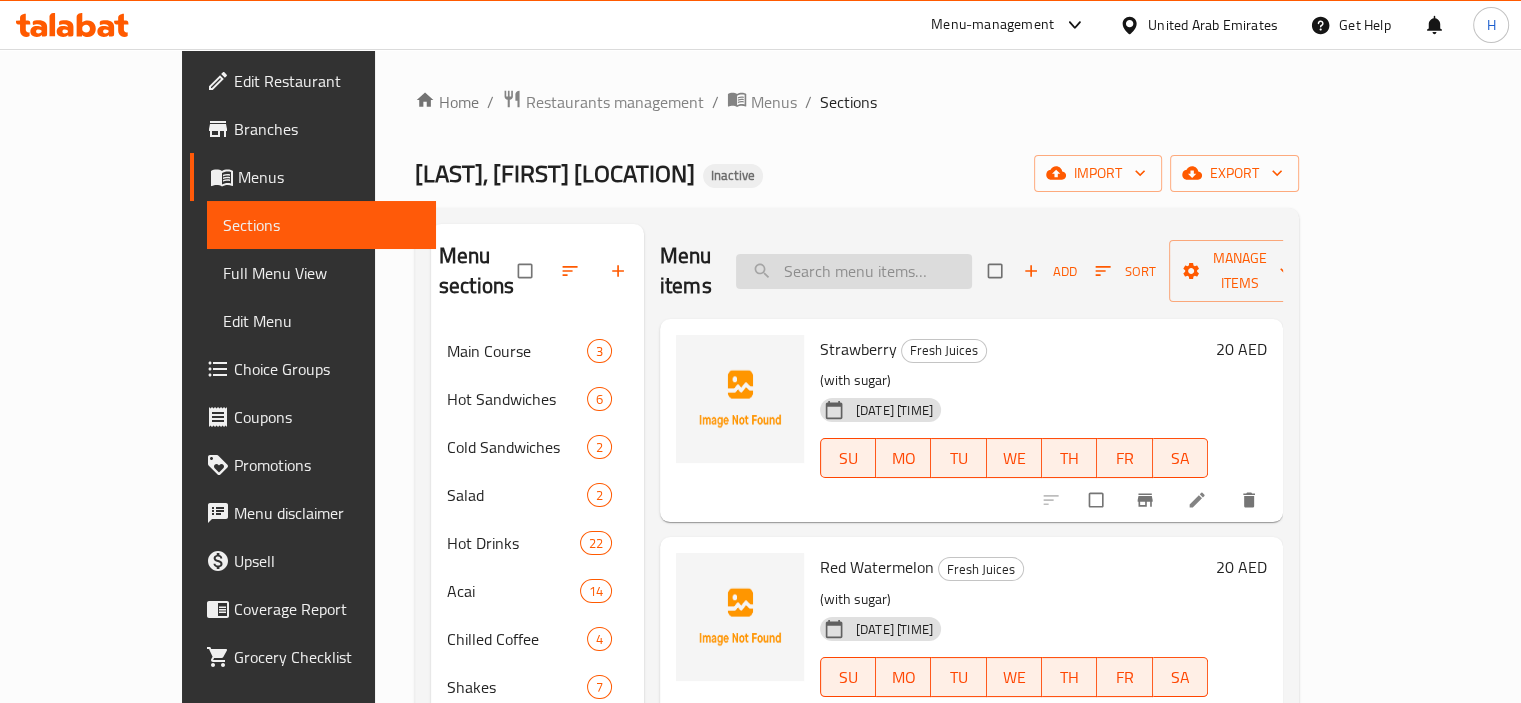 click at bounding box center [854, 271] 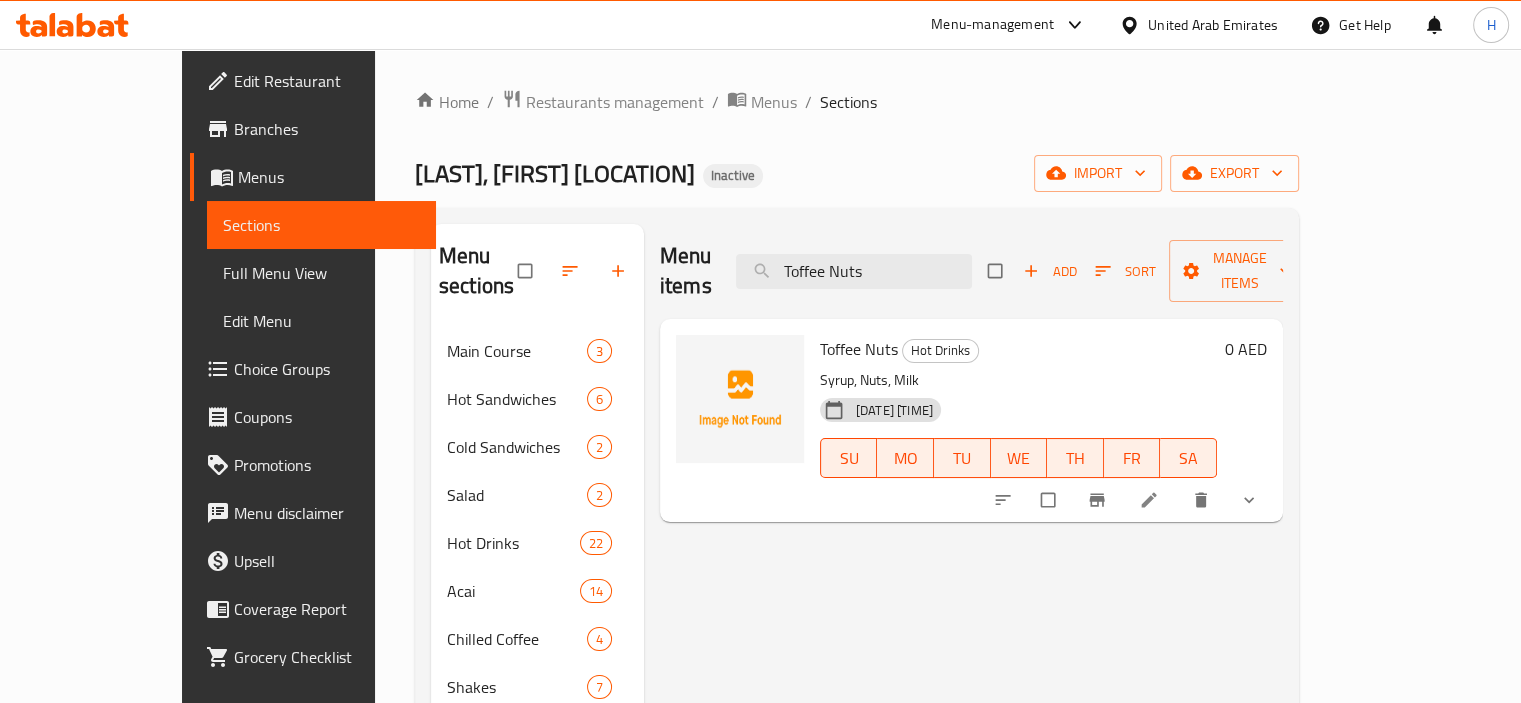 type on "Toffee Nuts" 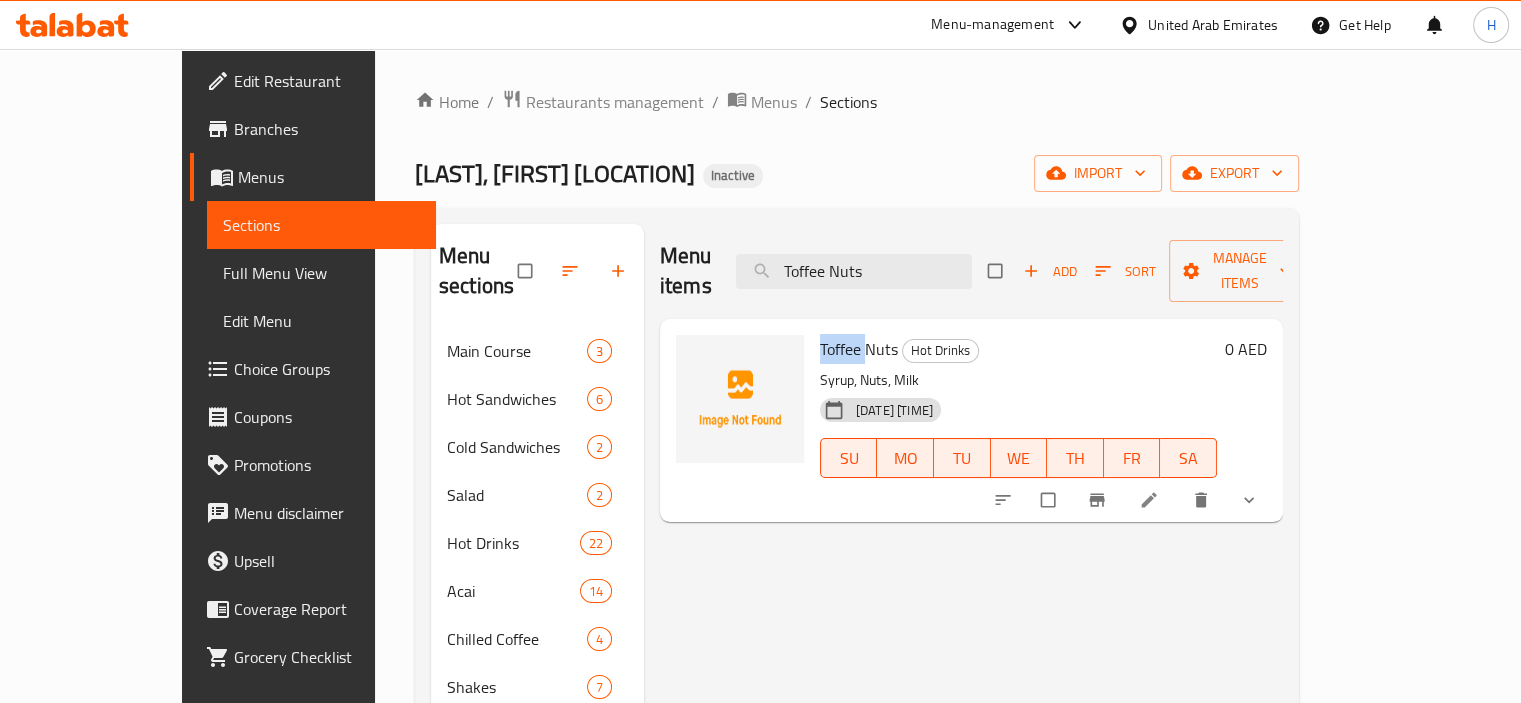 click on "Toffee Nuts" at bounding box center (859, 349) 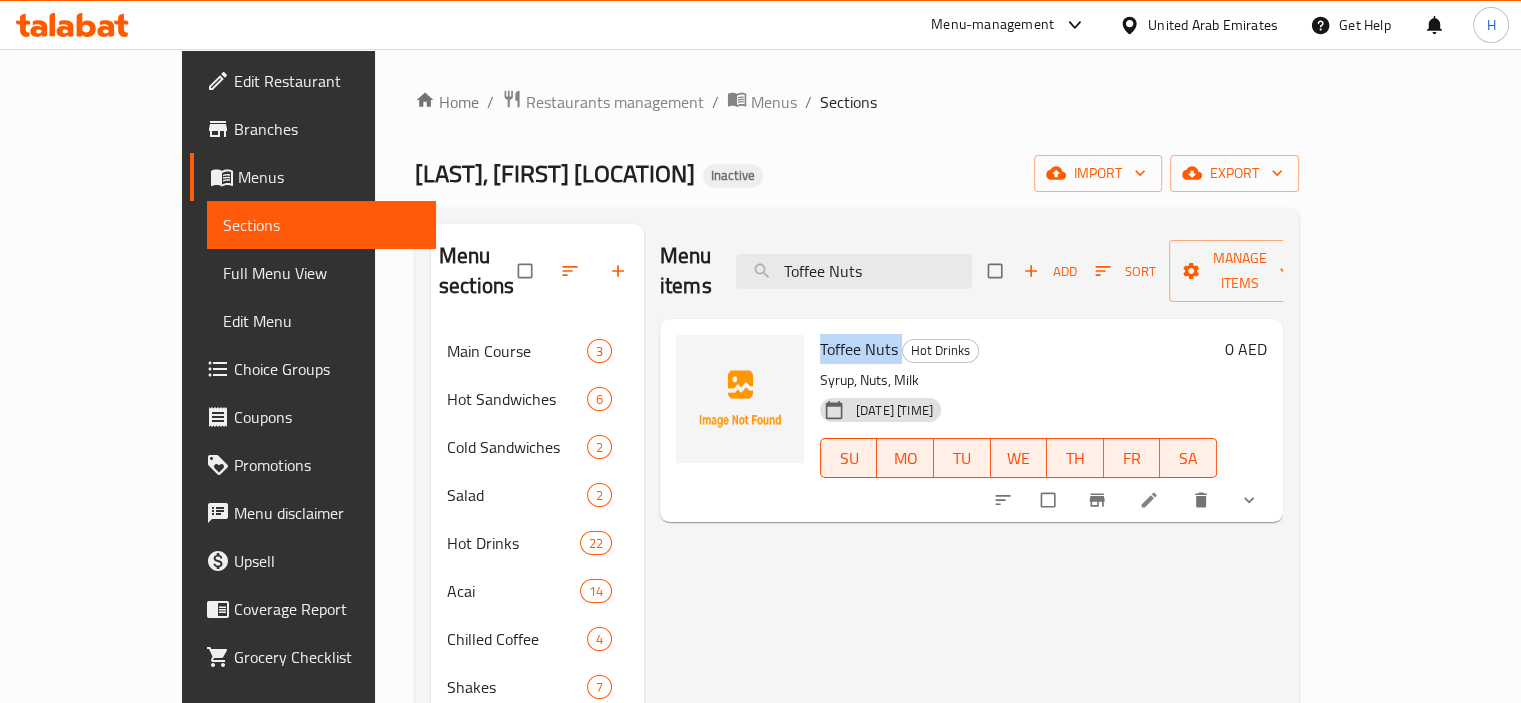 click on "Toffee Nuts" at bounding box center [859, 349] 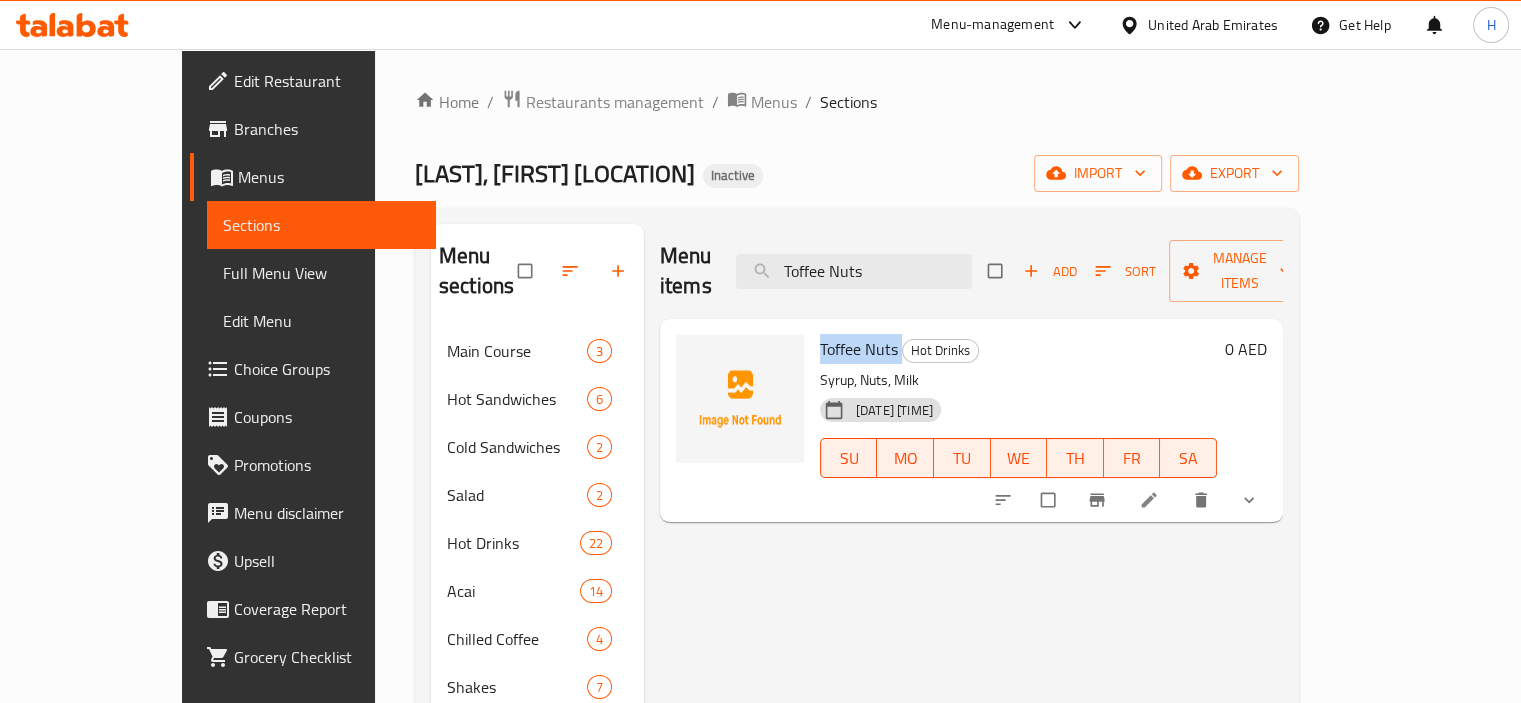 click on "Menu items Toffee Nuts Add Sort Manage items Toffee Nuts   Hot Drinks Syrup, Nuts, Milk 08-08-2025 09:54 AM SU MO TU WE TH FR SA 0   AED" at bounding box center [963, 575] 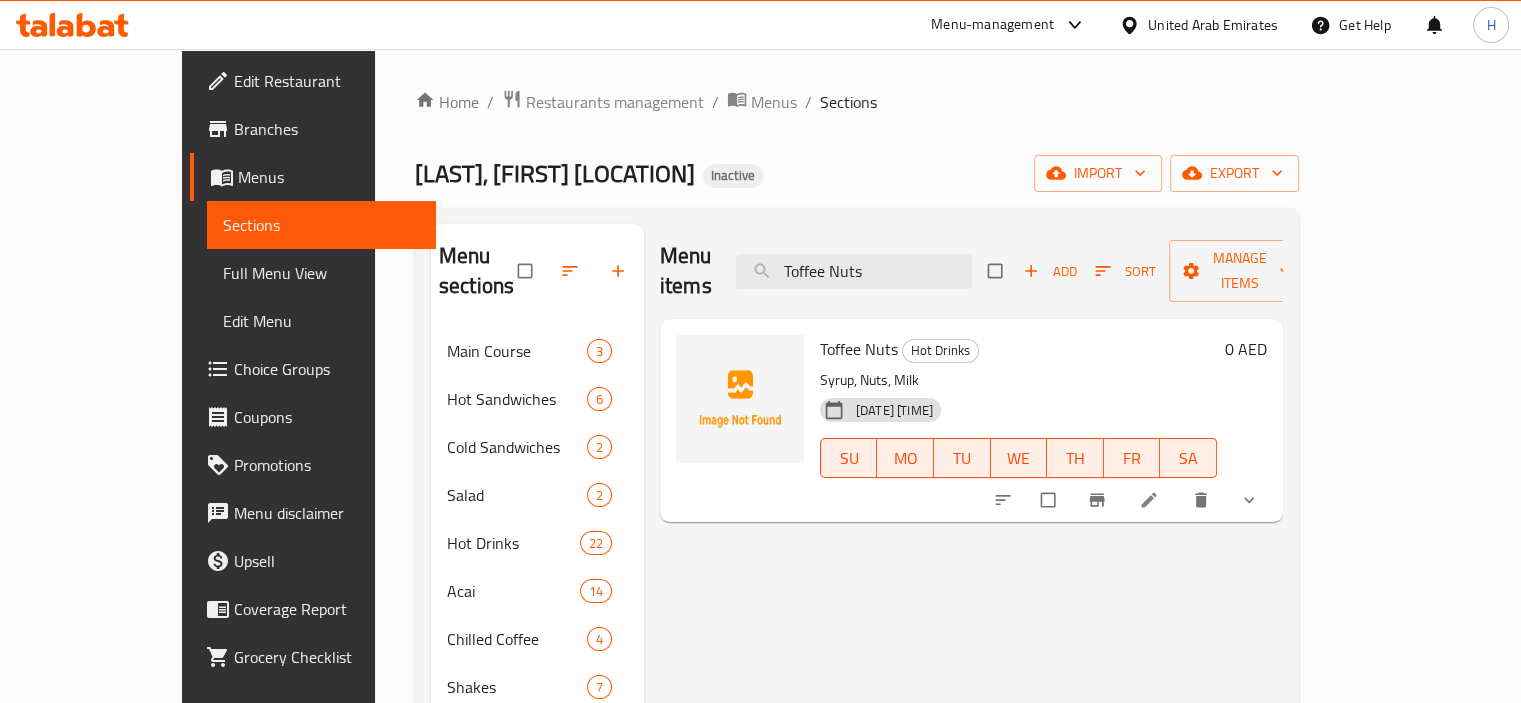 click 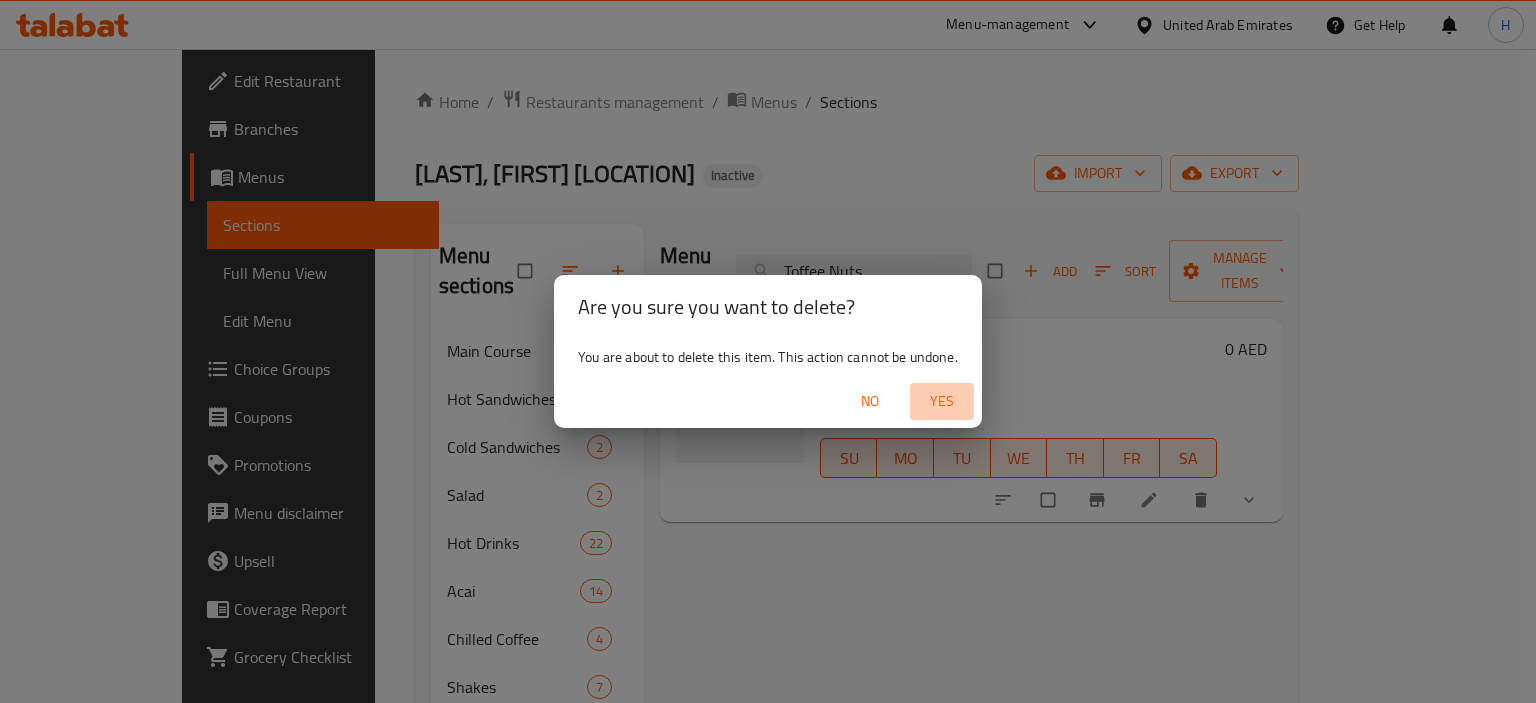 click on "Yes" at bounding box center (942, 401) 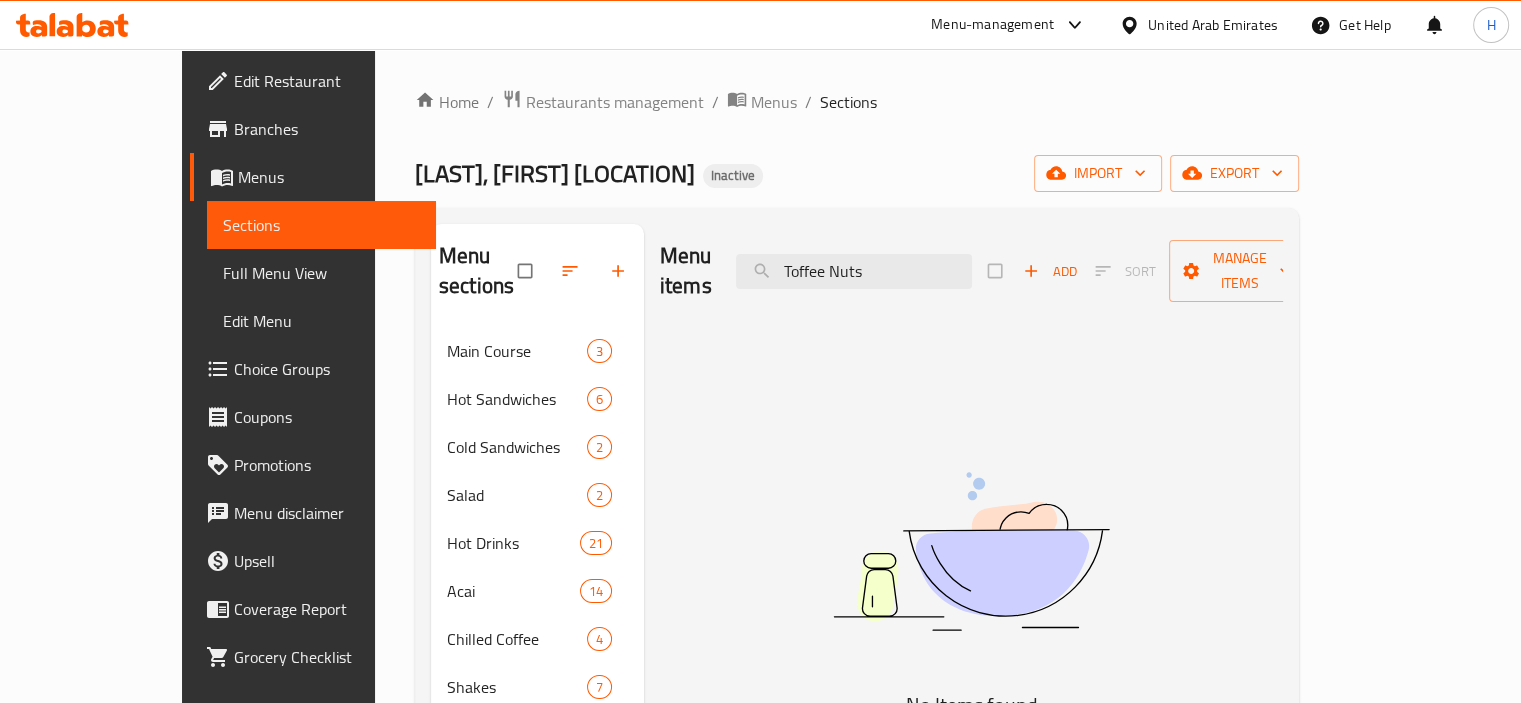 click on "Branches" at bounding box center [327, 129] 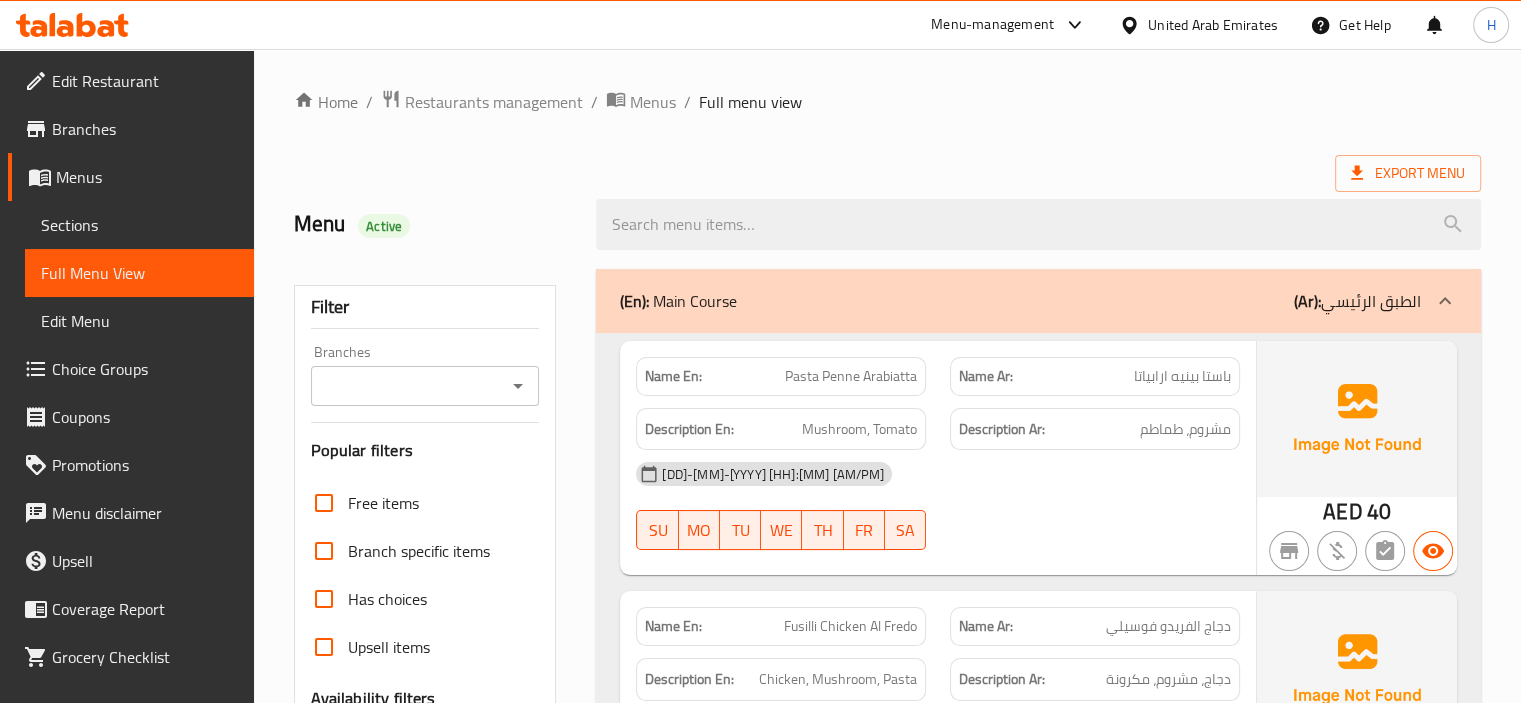 scroll, scrollTop: 416, scrollLeft: 0, axis: vertical 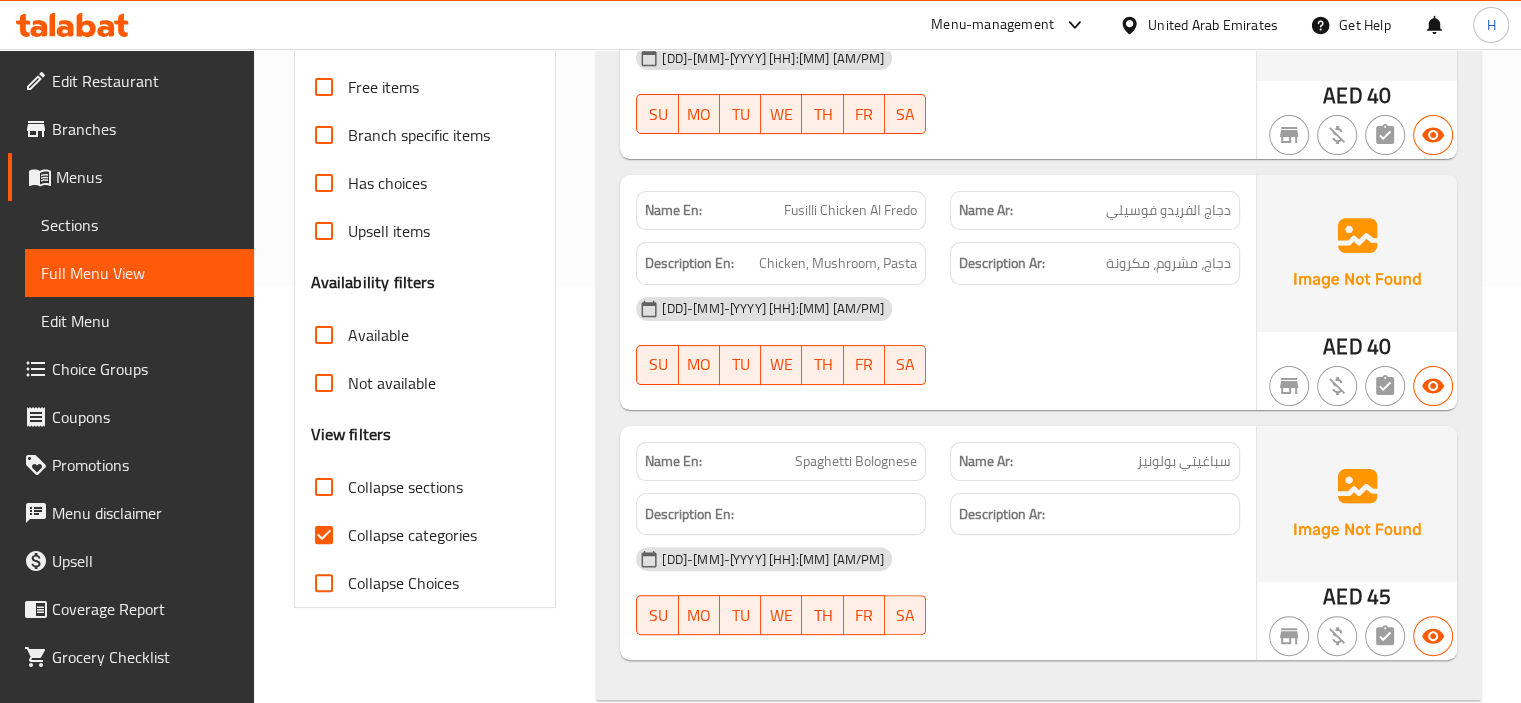 click on "Collapse categories" at bounding box center (324, 535) 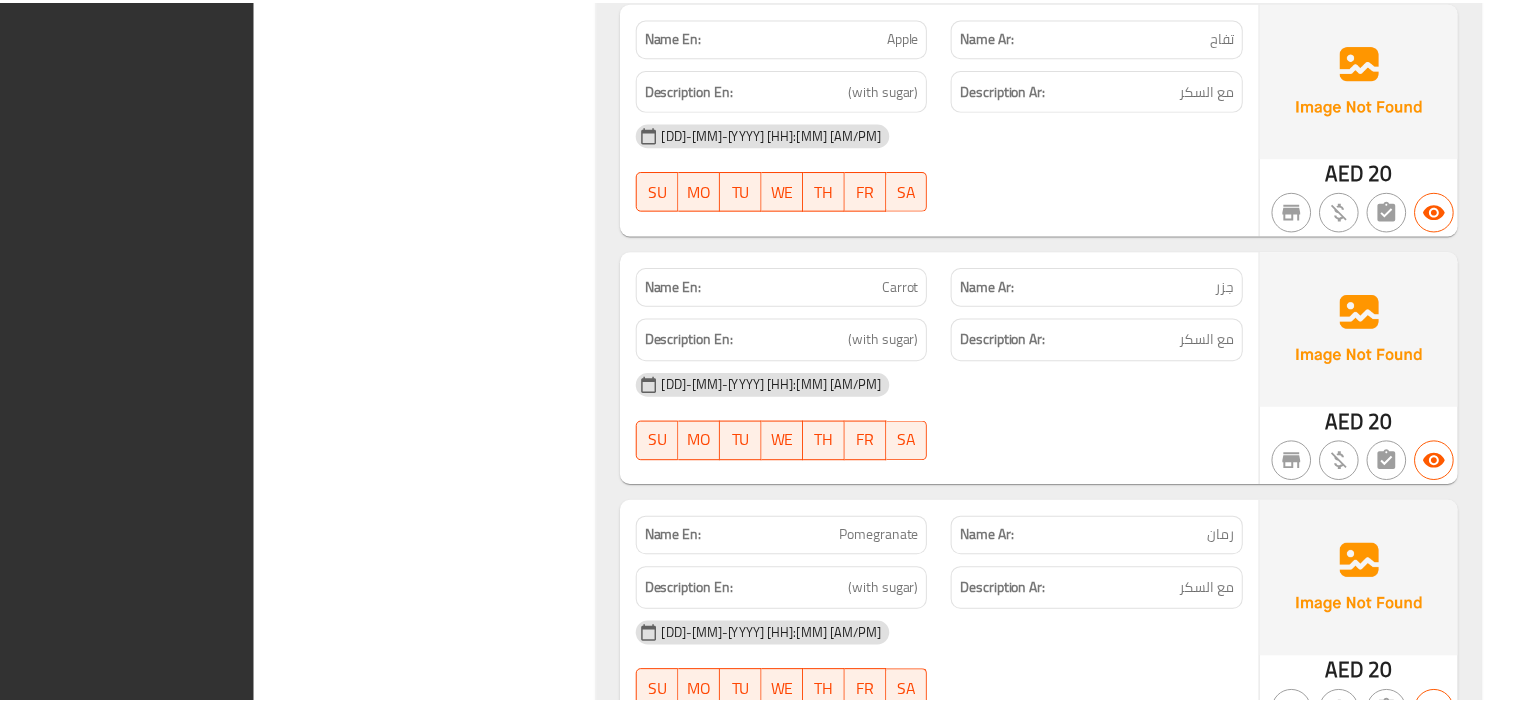 scroll, scrollTop: 26848, scrollLeft: 0, axis: vertical 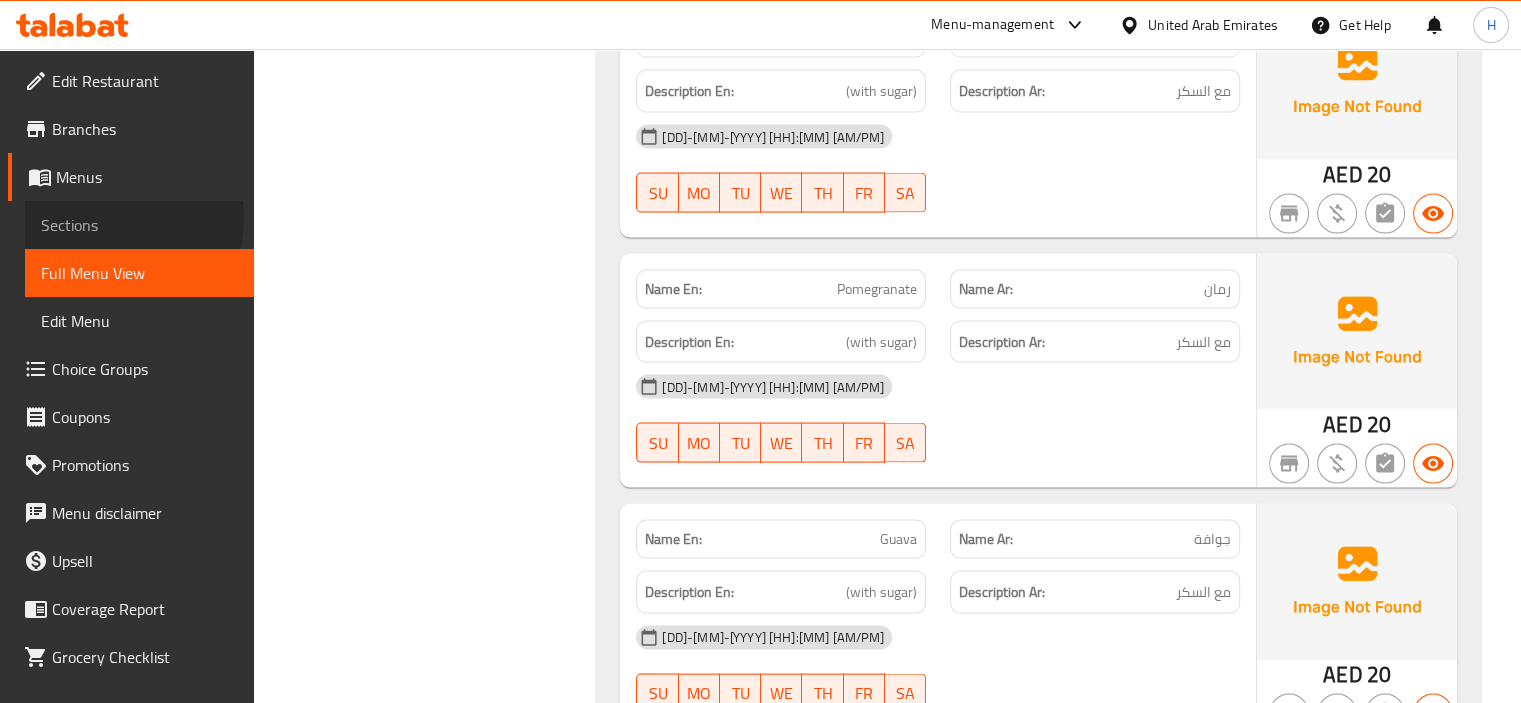 click on "Sections" at bounding box center (139, 225) 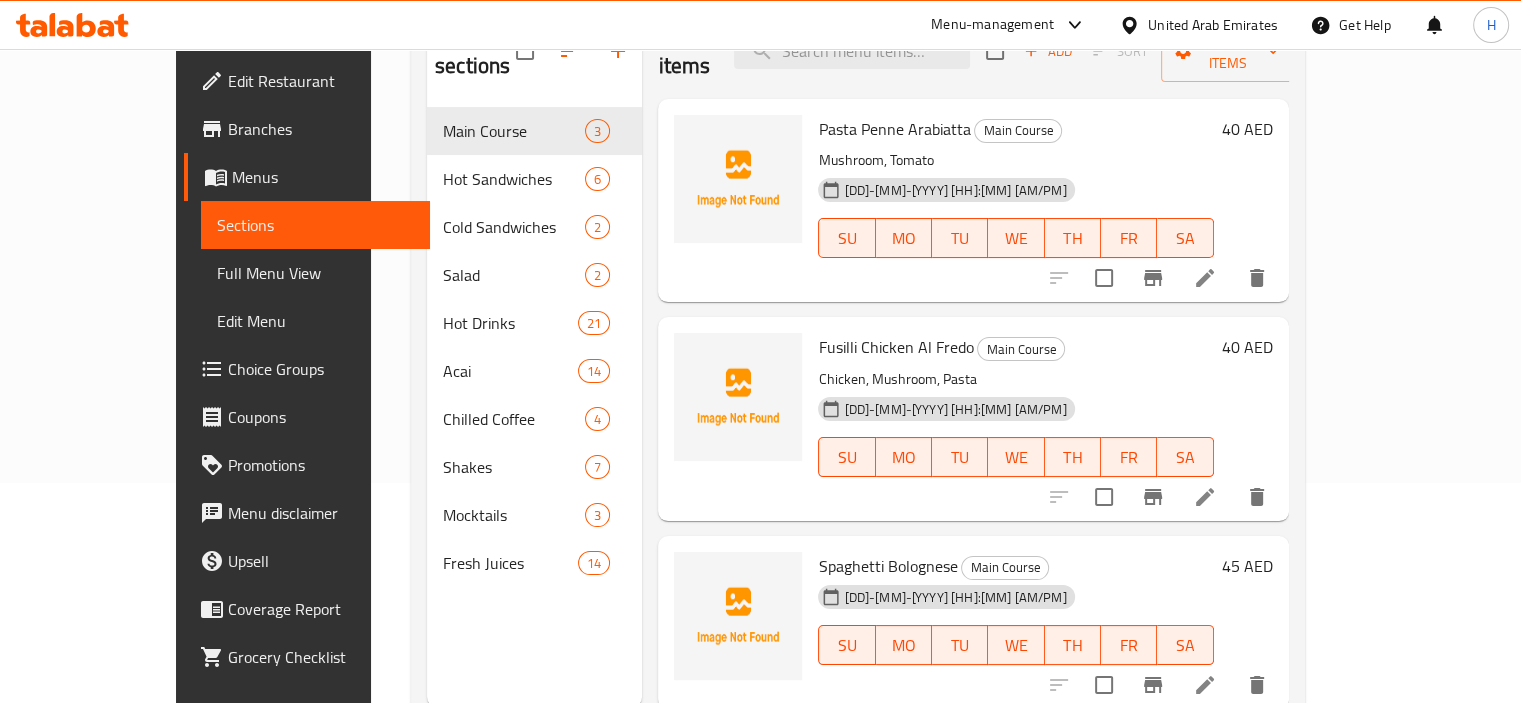 scroll, scrollTop: 220, scrollLeft: 0, axis: vertical 